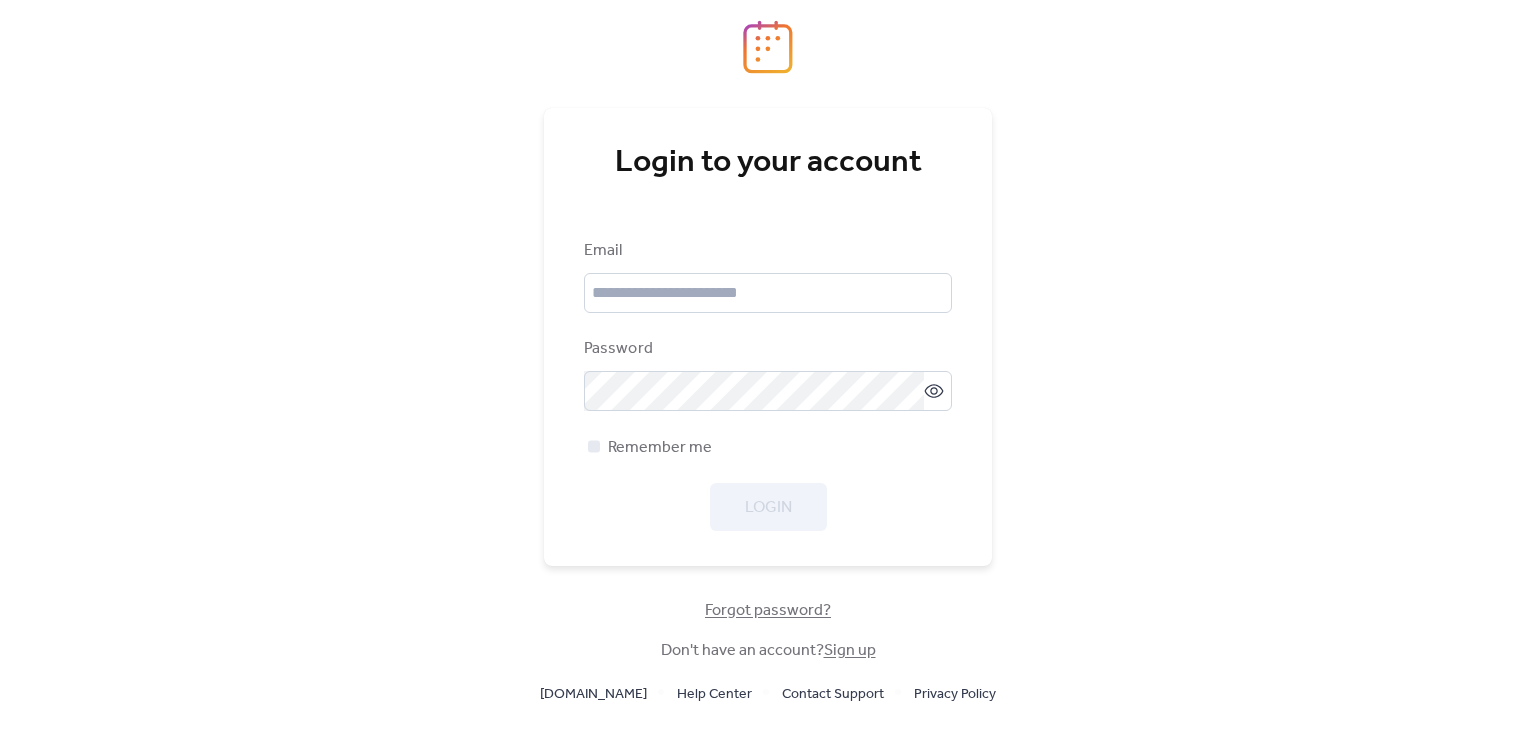 scroll, scrollTop: 0, scrollLeft: 0, axis: both 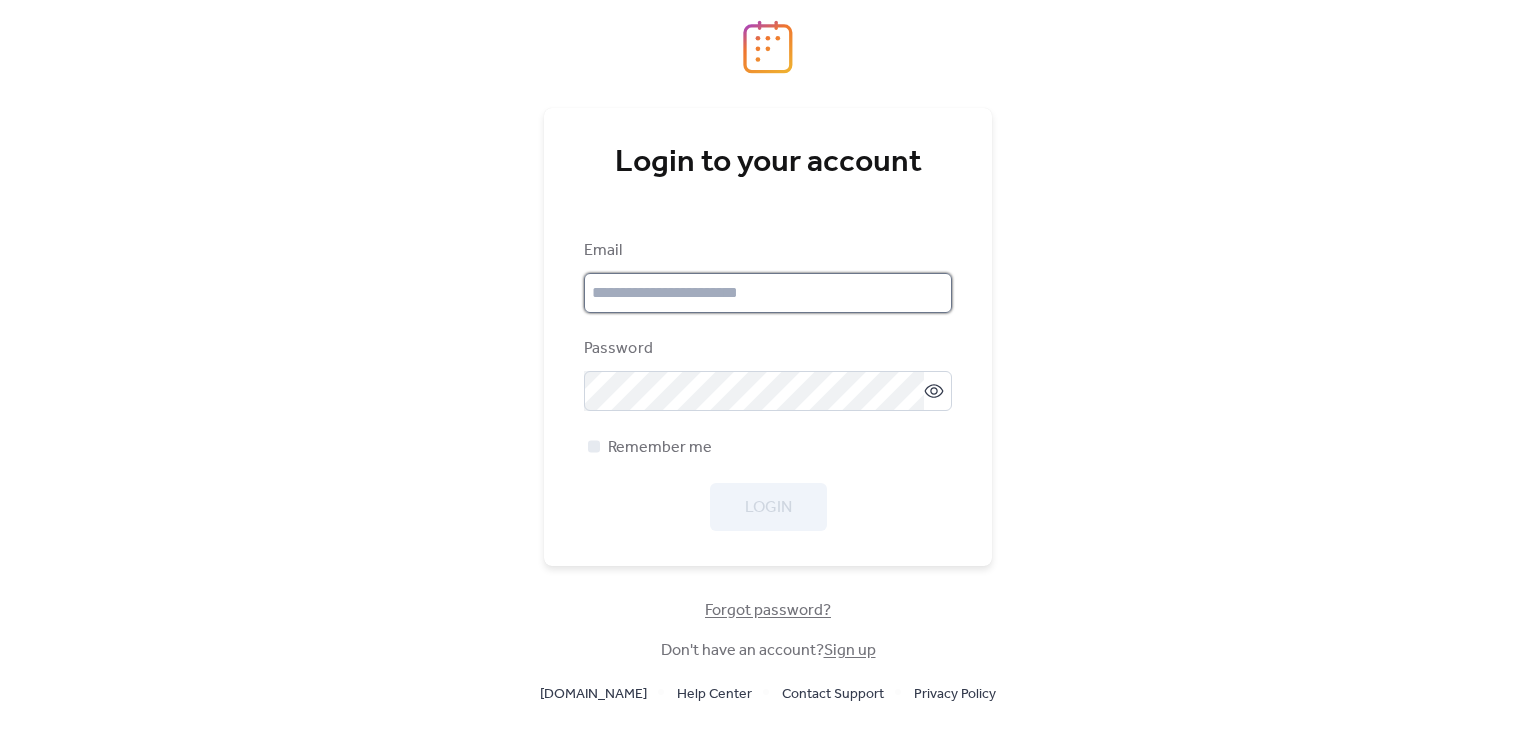 click at bounding box center [768, 293] 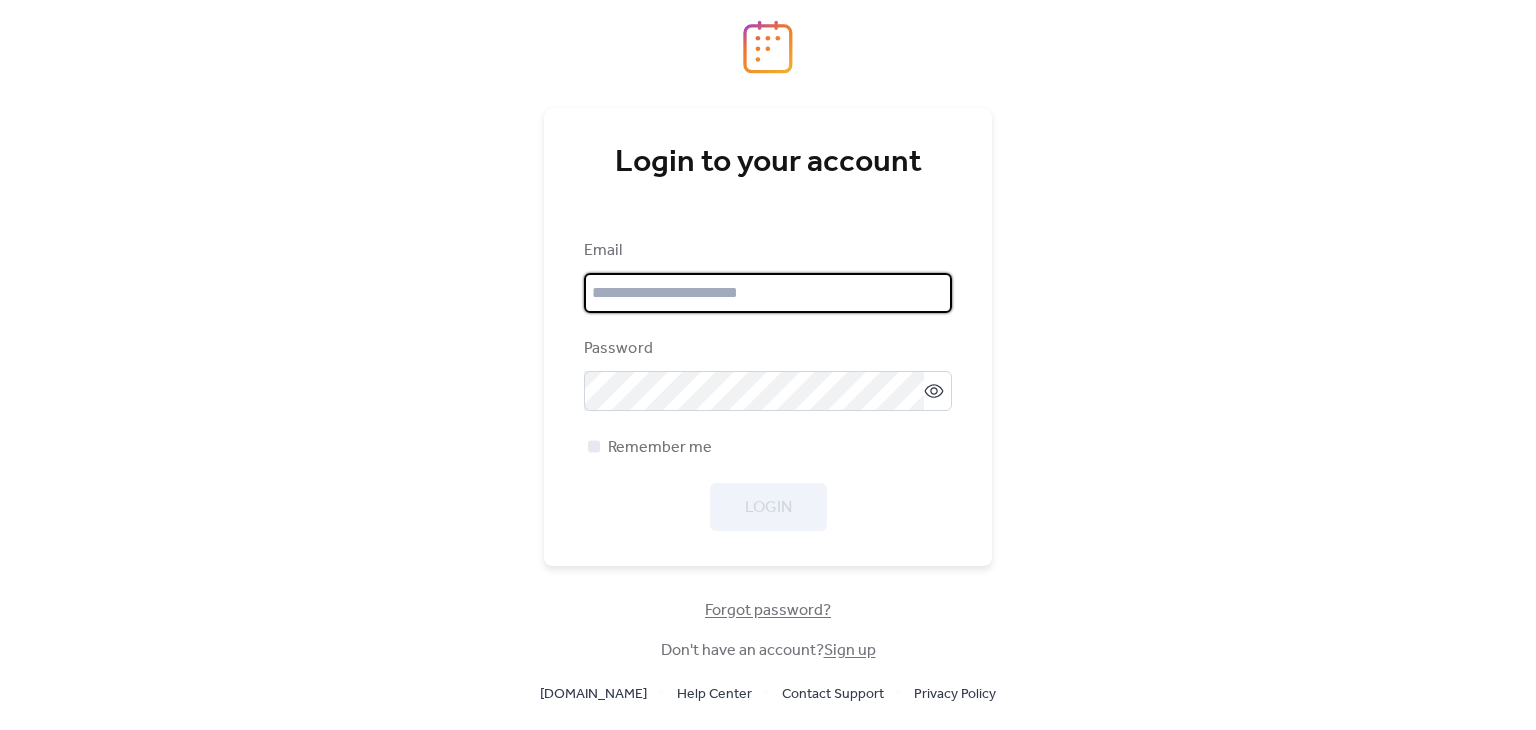 click at bounding box center [768, 293] 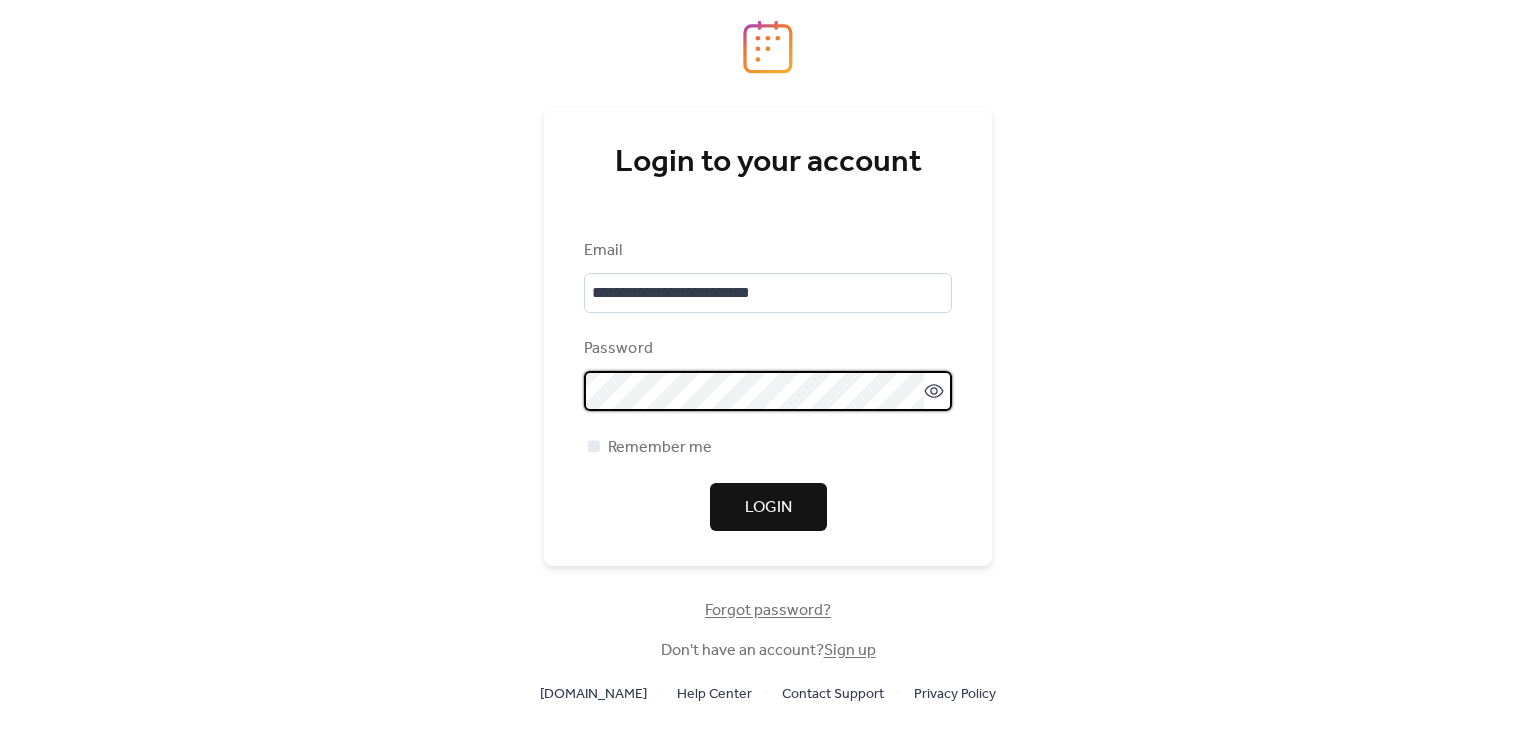 click 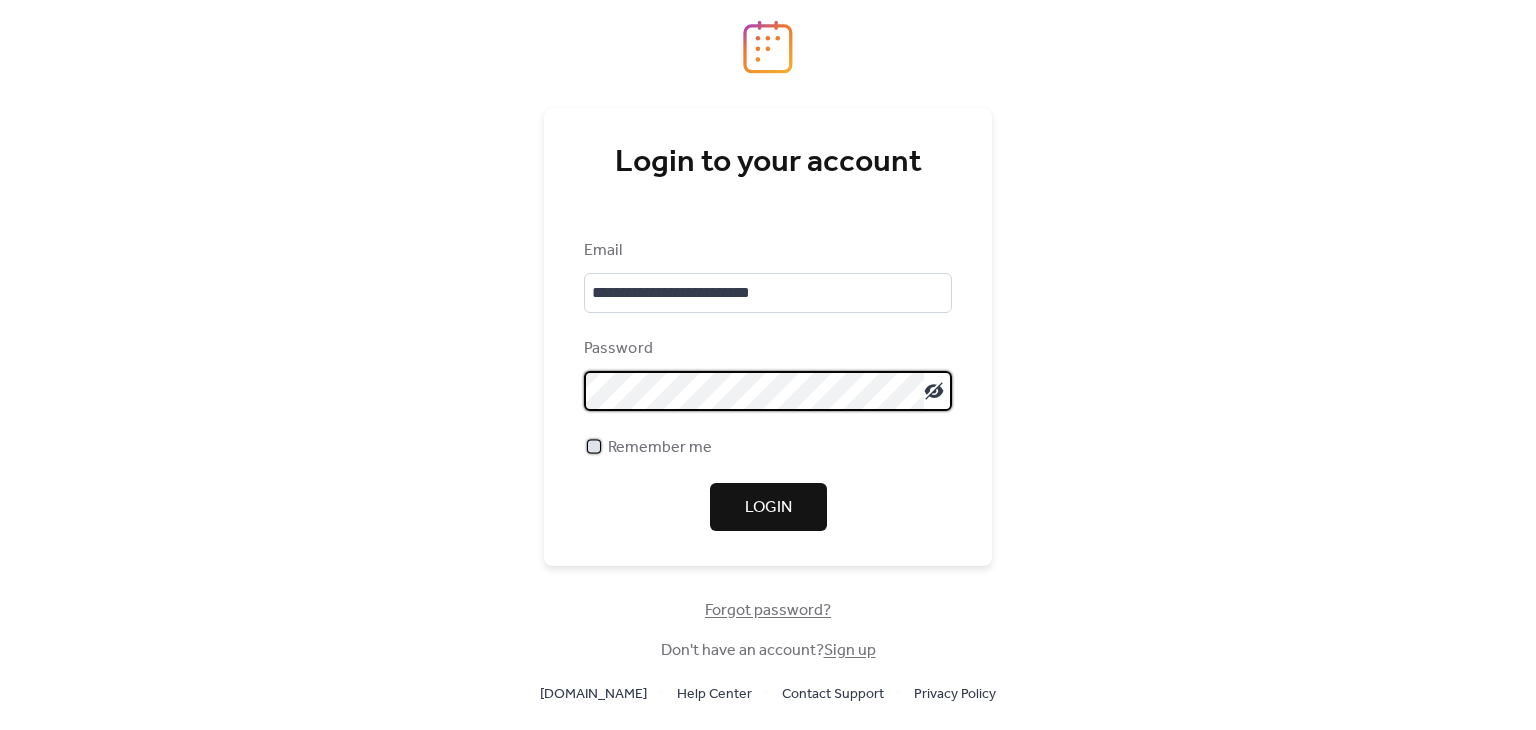 click on "Remember me" at bounding box center [660, 448] 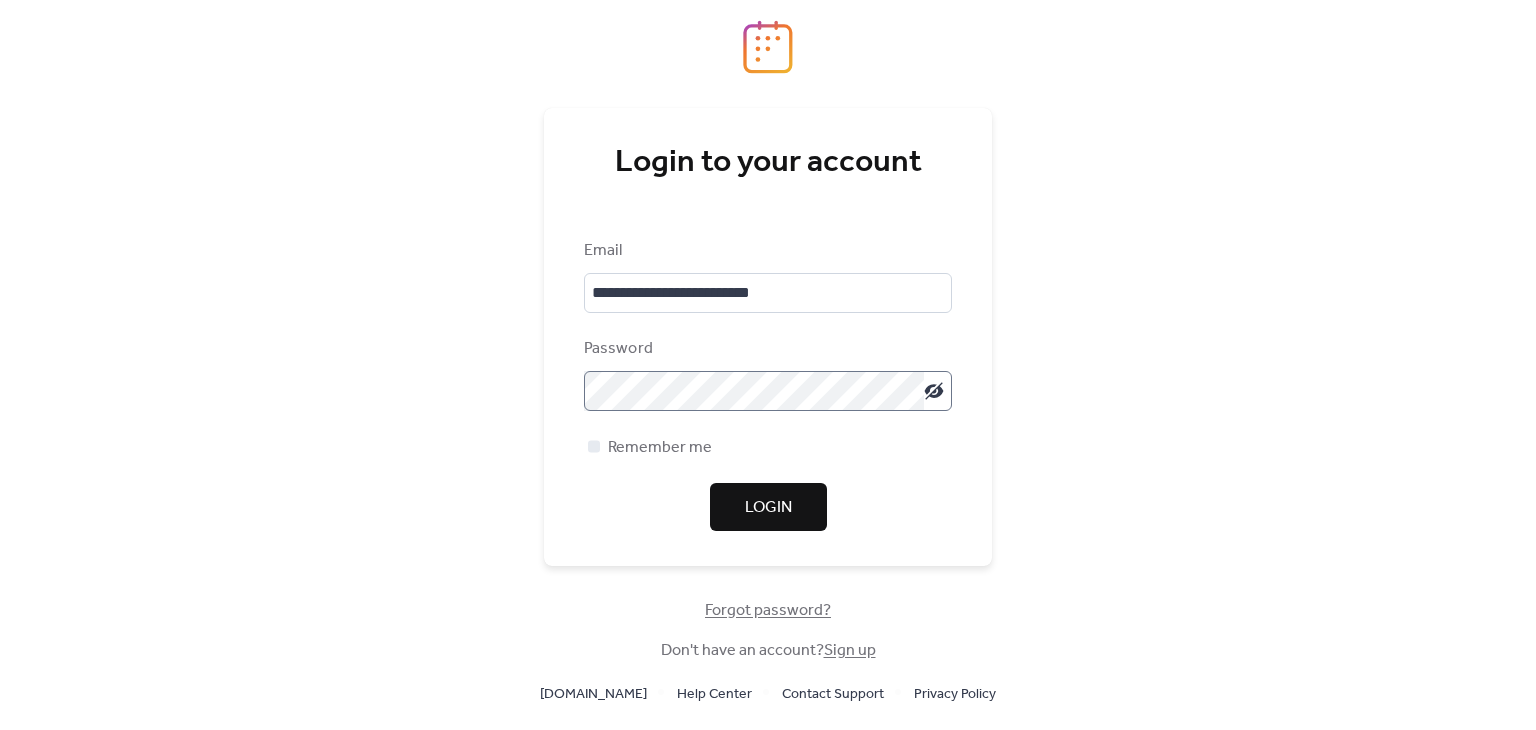 click on "Login" at bounding box center [768, 507] 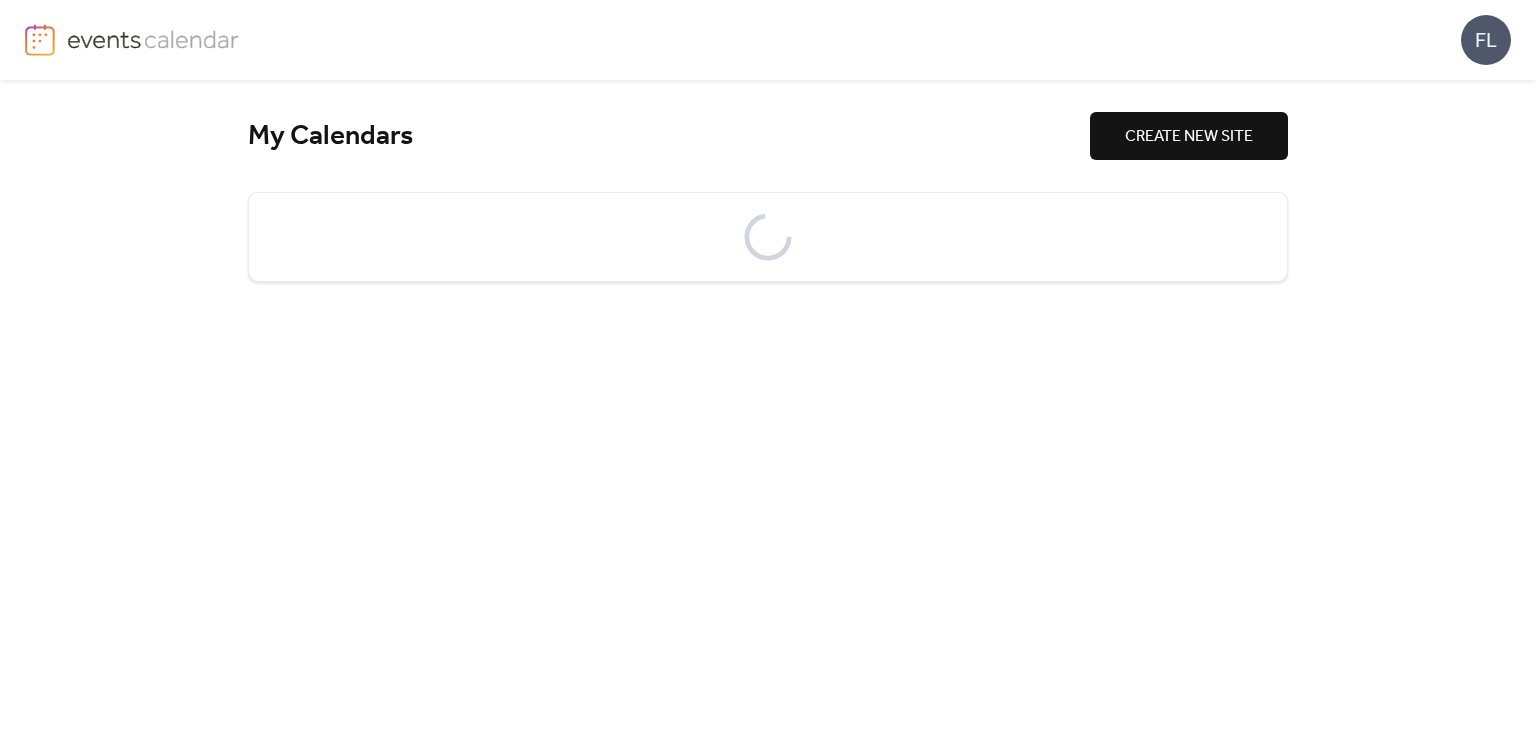 scroll, scrollTop: 0, scrollLeft: 0, axis: both 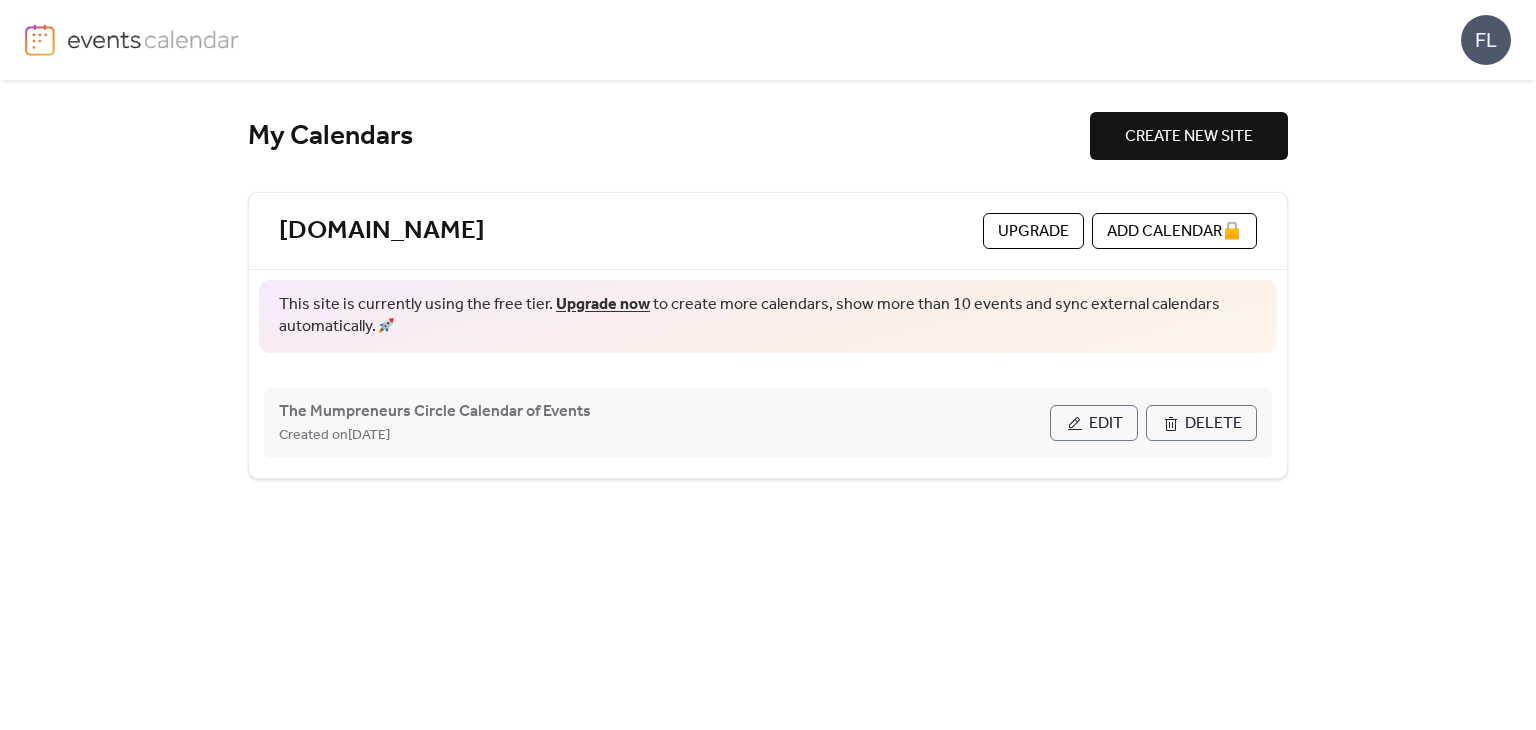 click on "Edit" at bounding box center [1094, 423] 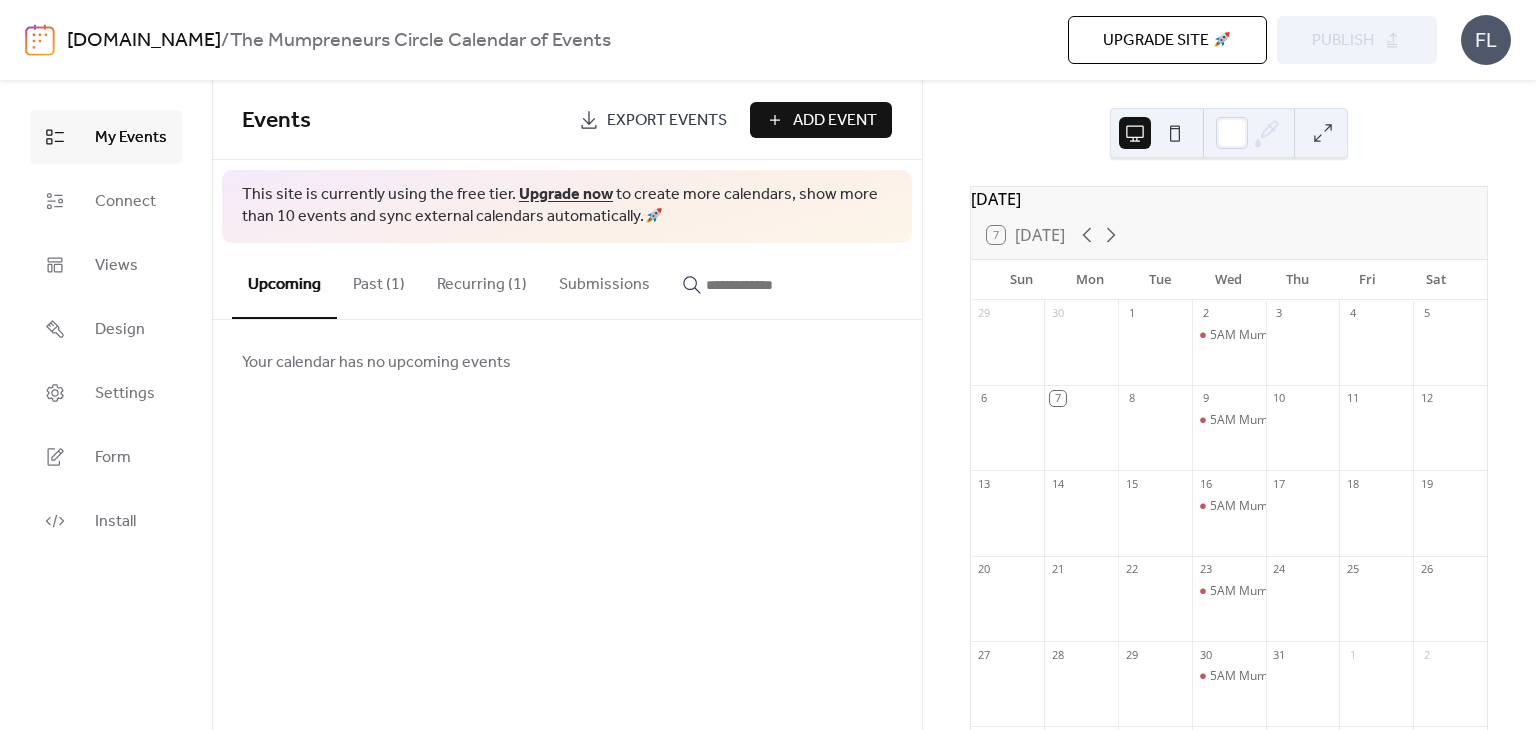 click on "22" at bounding box center [1155, 569] 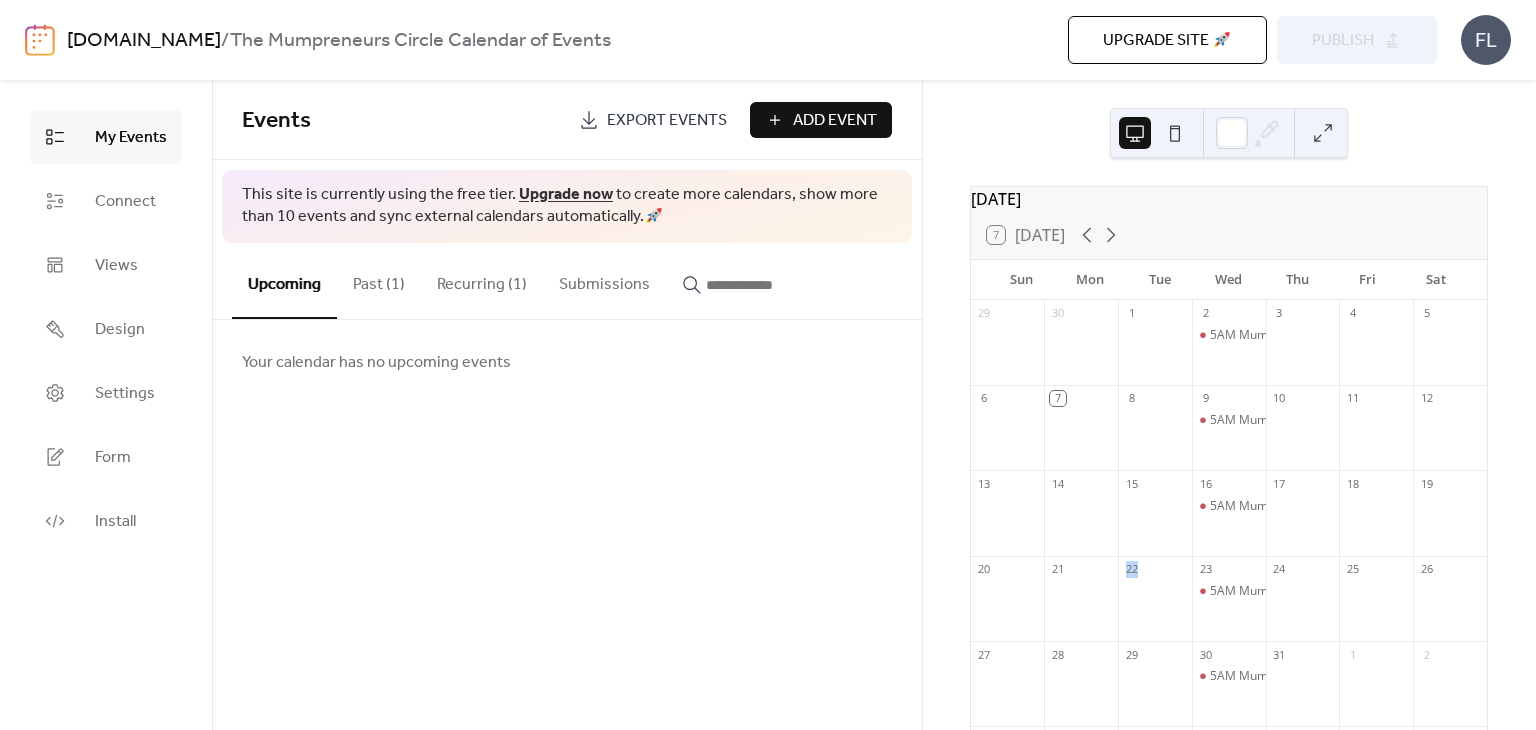 click on "22" at bounding box center [1131, 569] 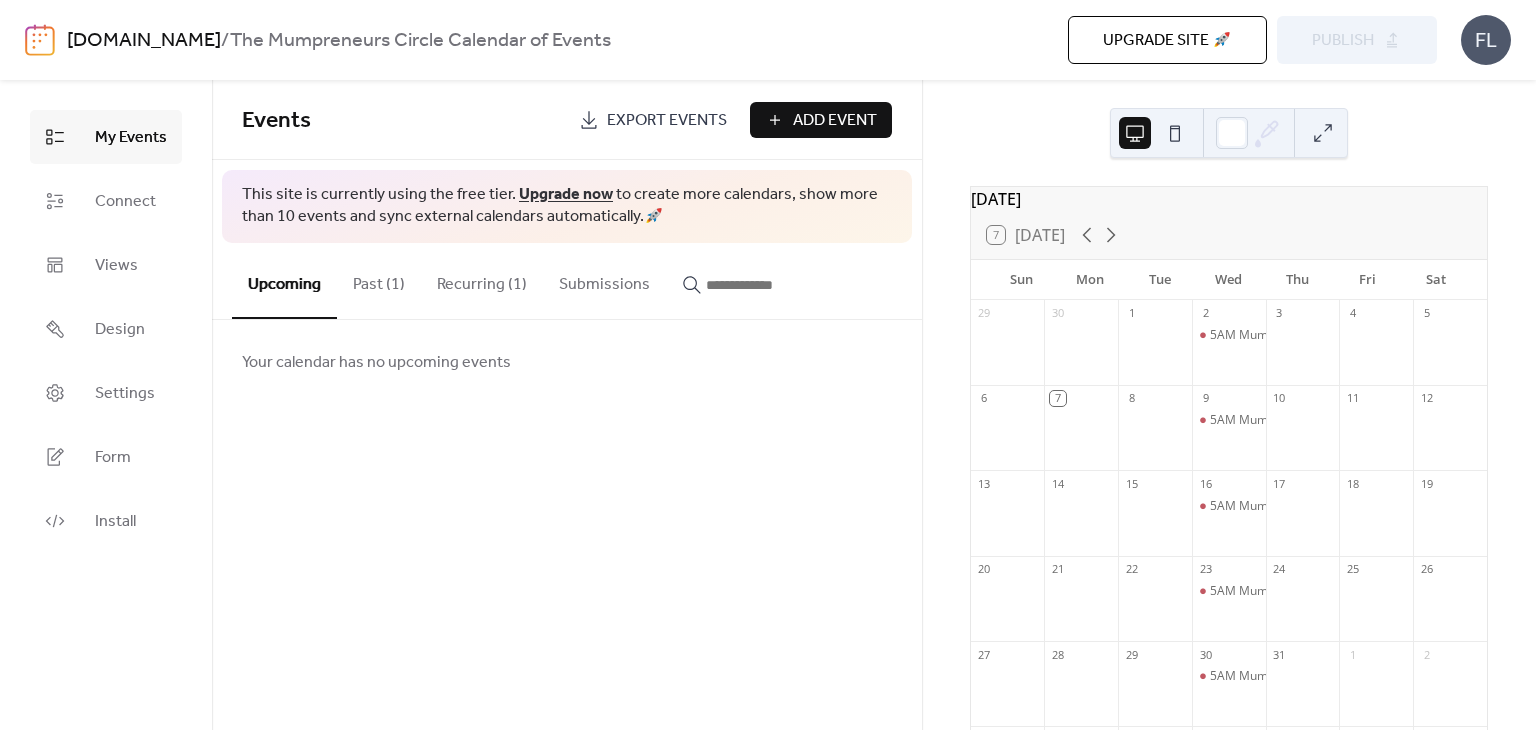 click on "15" at bounding box center [1131, 483] 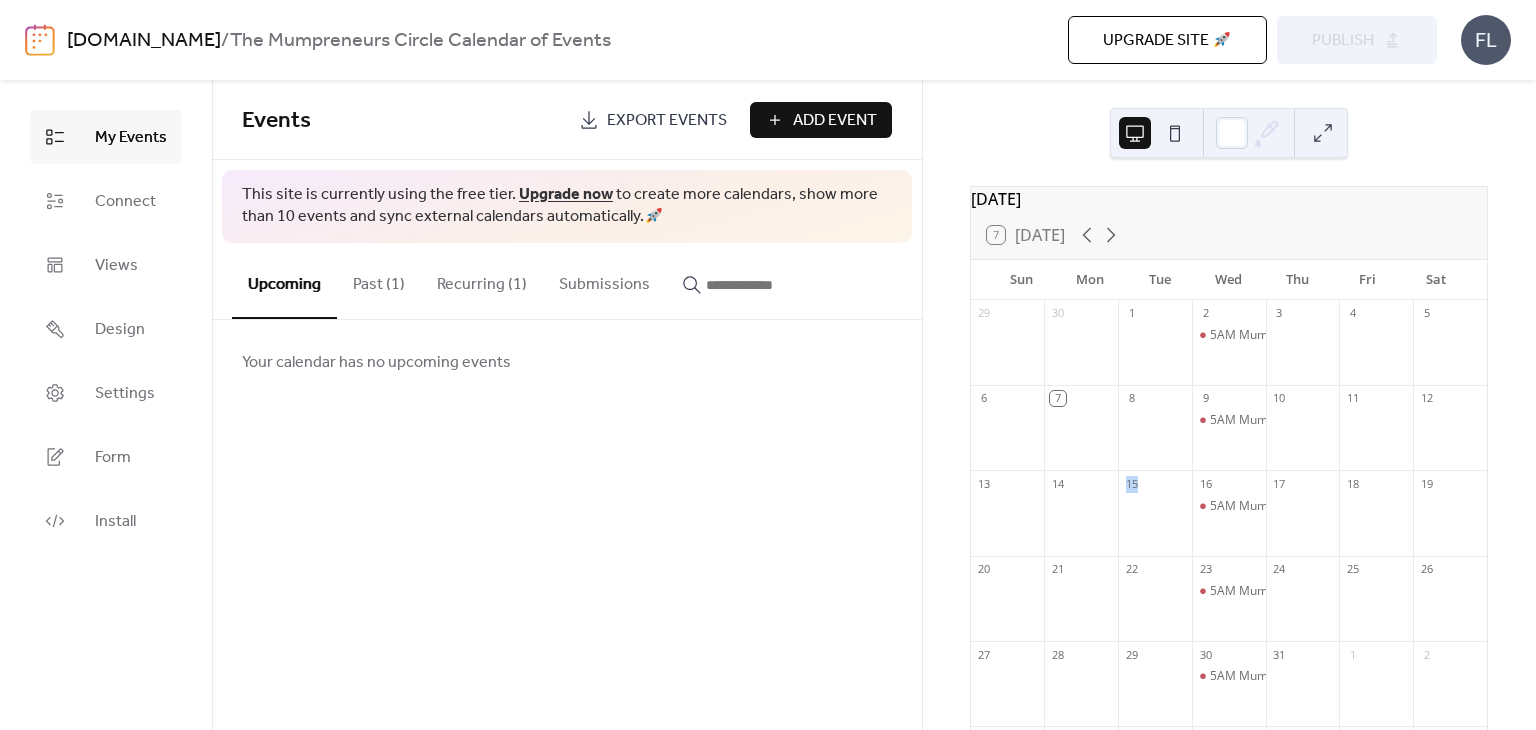 click on "15" at bounding box center [1131, 483] 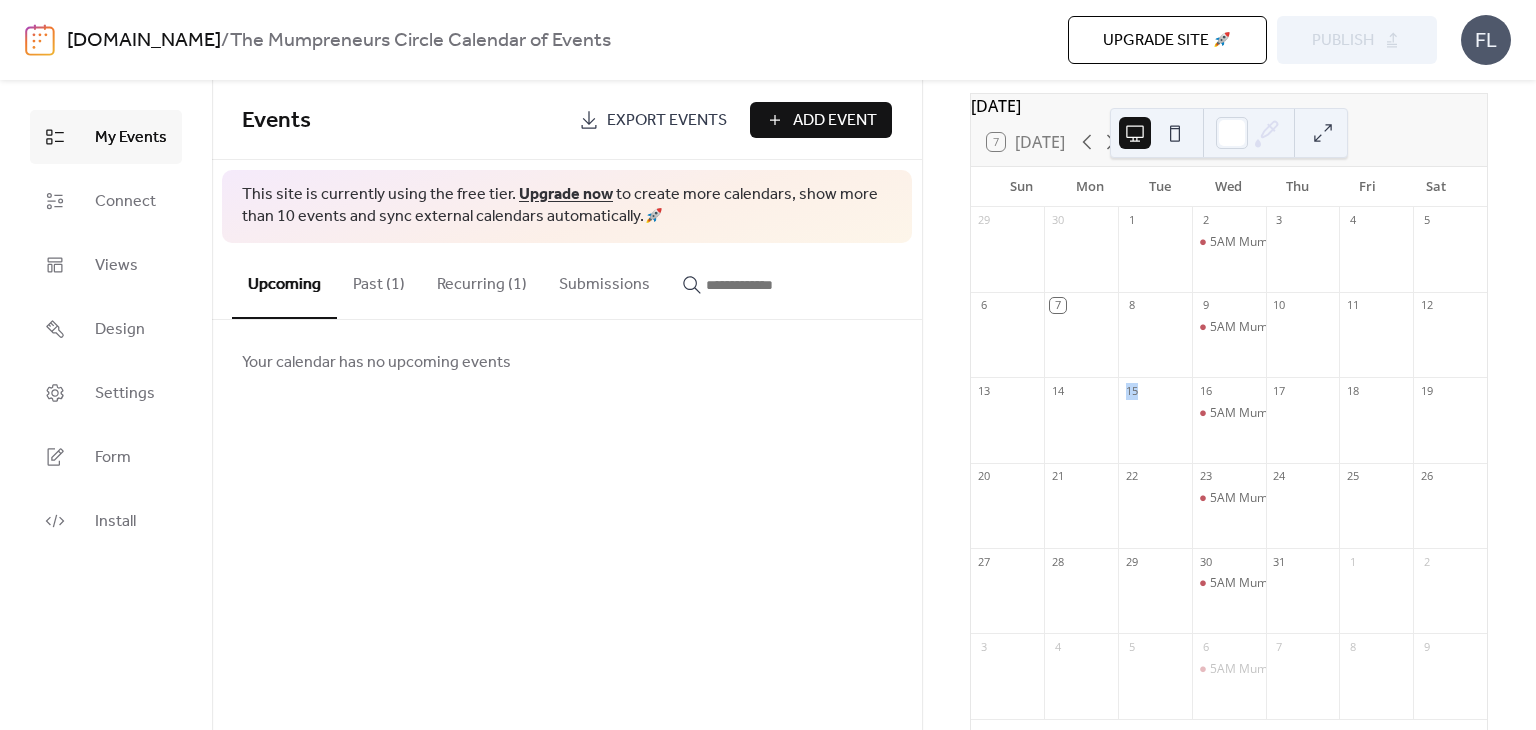 scroll, scrollTop: 186, scrollLeft: 0, axis: vertical 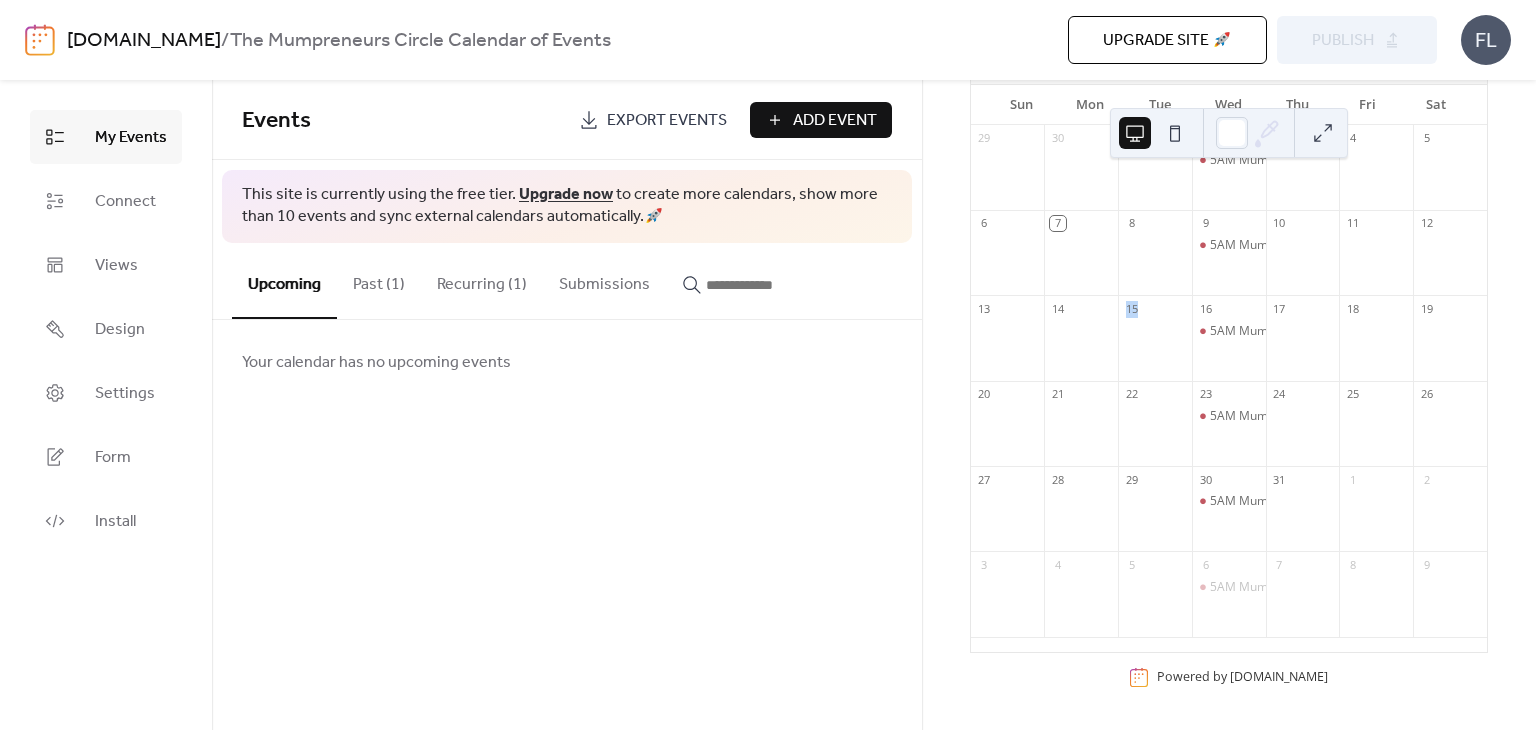 click on "Add Event" at bounding box center (835, 121) 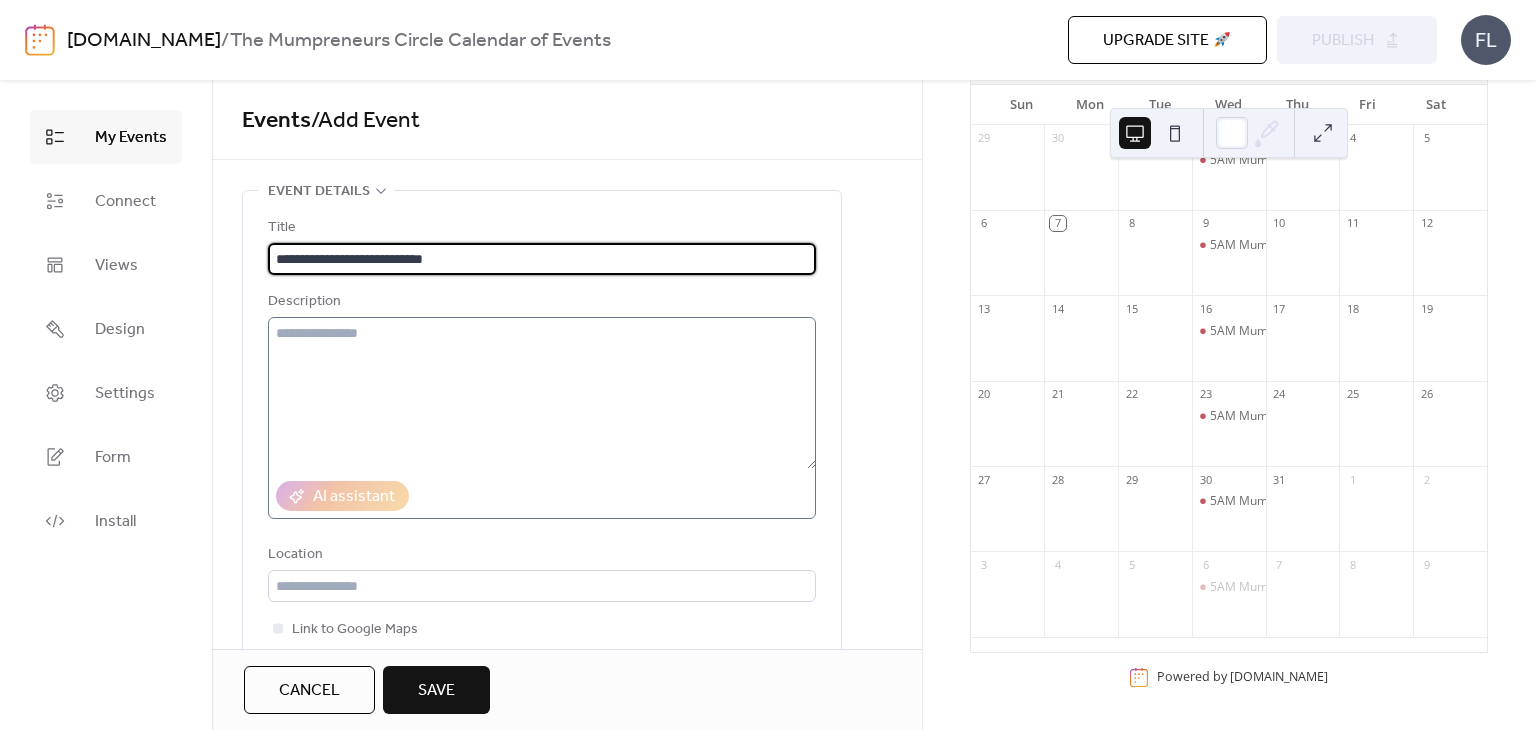 type on "**********" 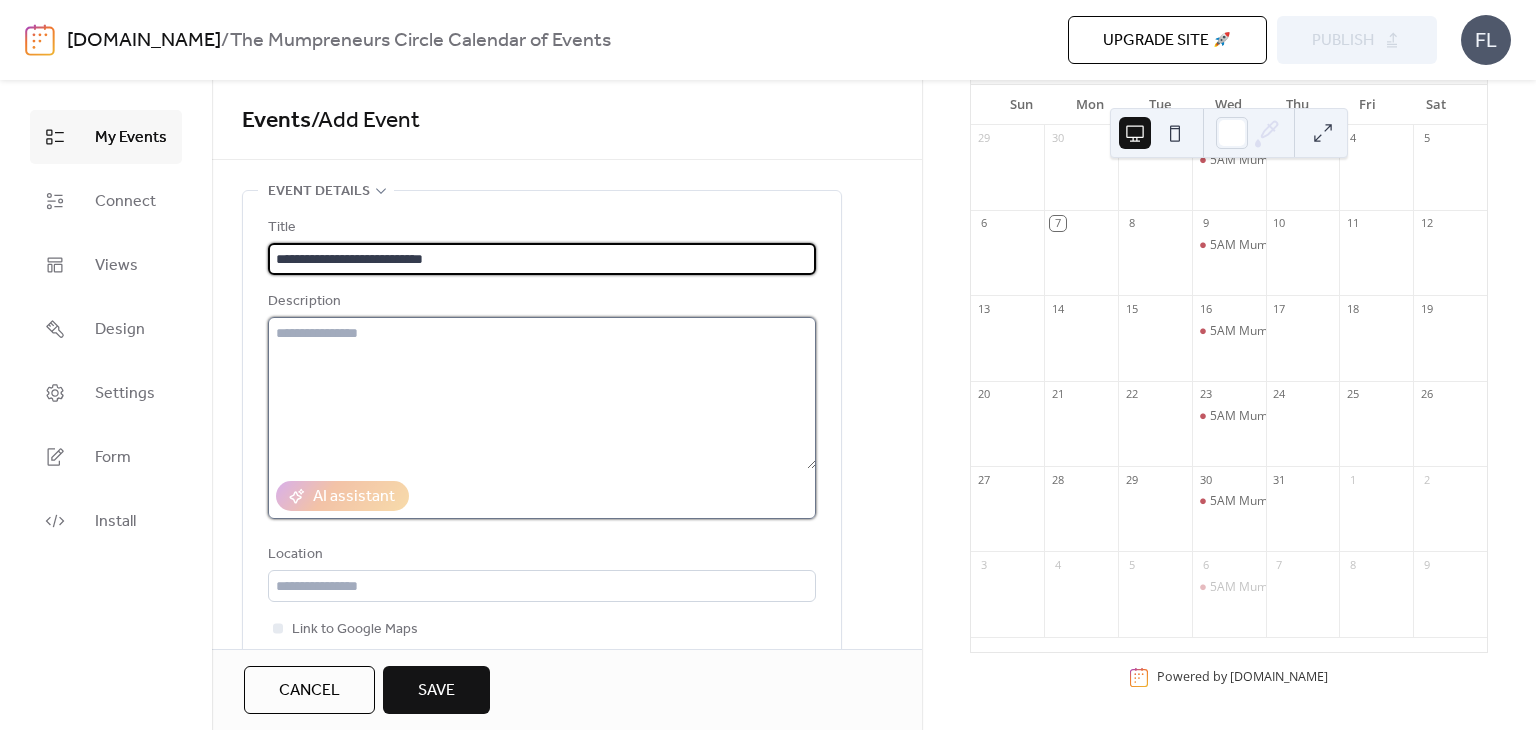 click at bounding box center [542, 393] 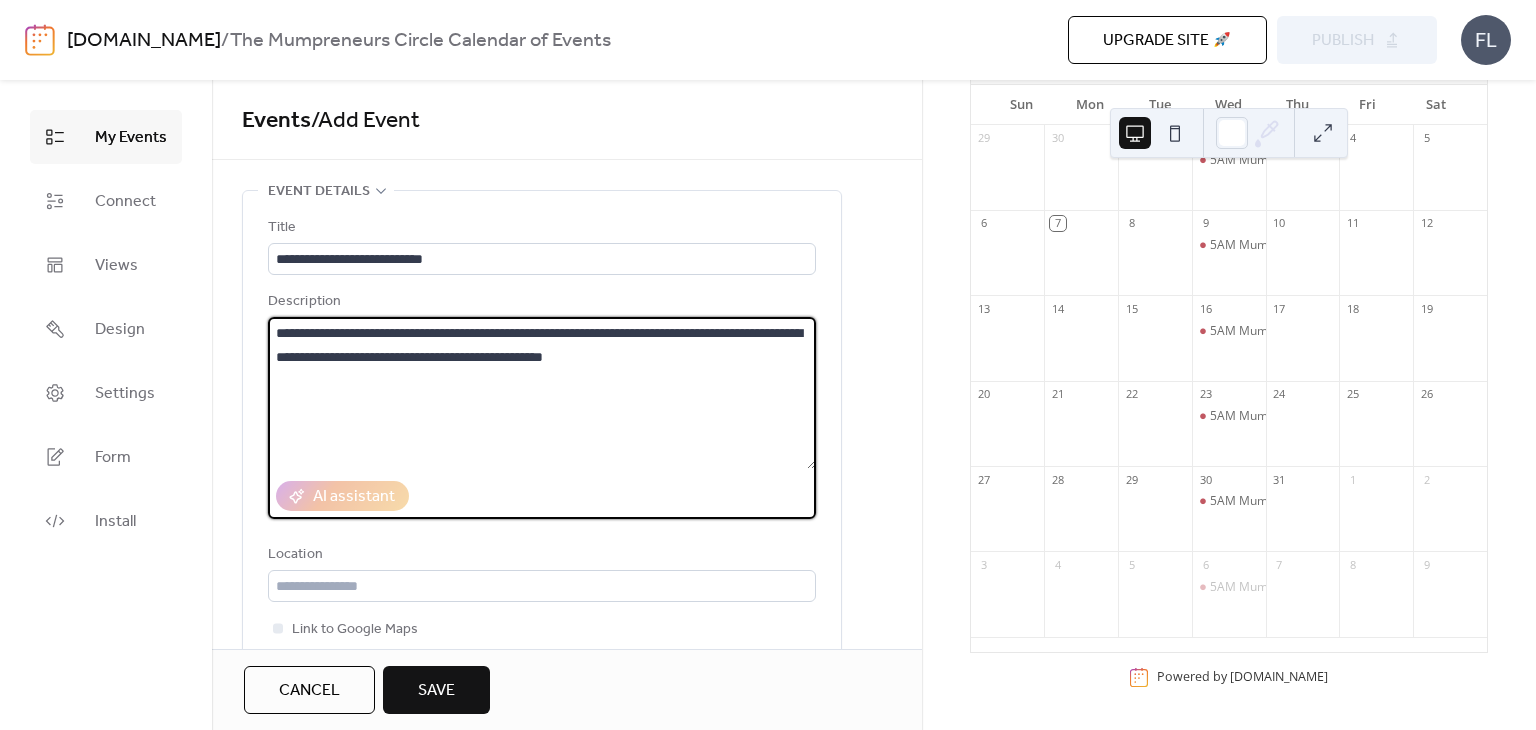 click on "**********" at bounding box center [542, 393] 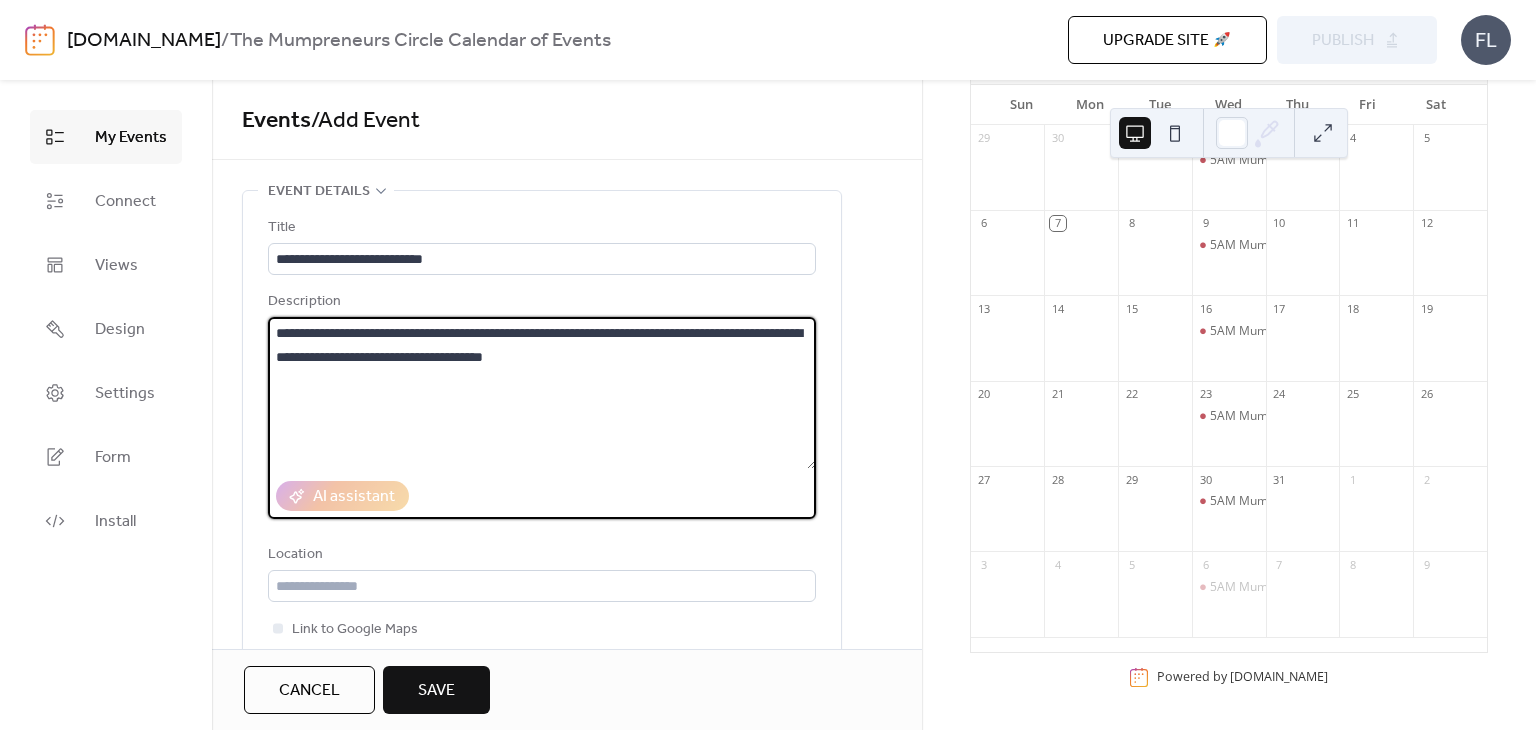 click on "**********" at bounding box center (542, 393) 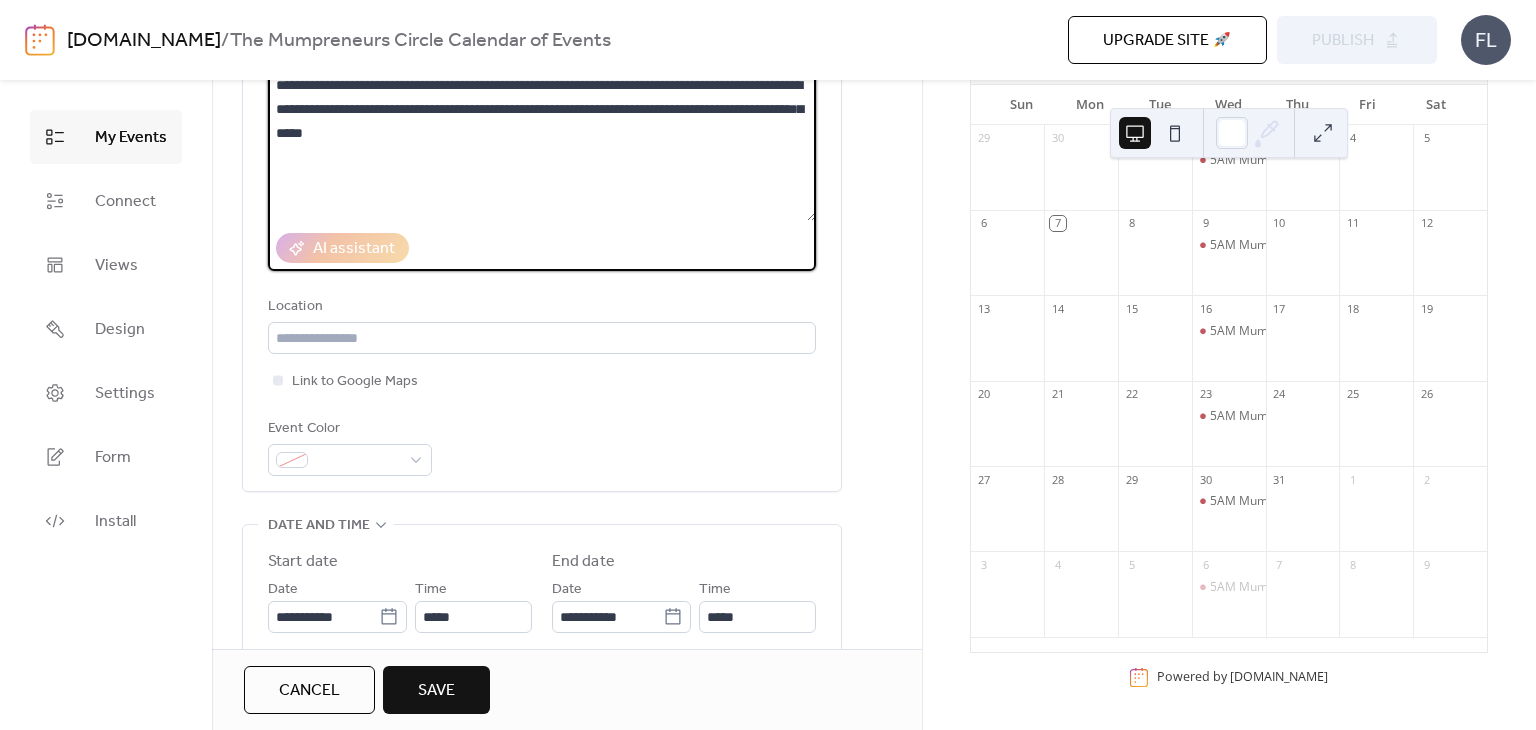 scroll, scrollTop: 300, scrollLeft: 0, axis: vertical 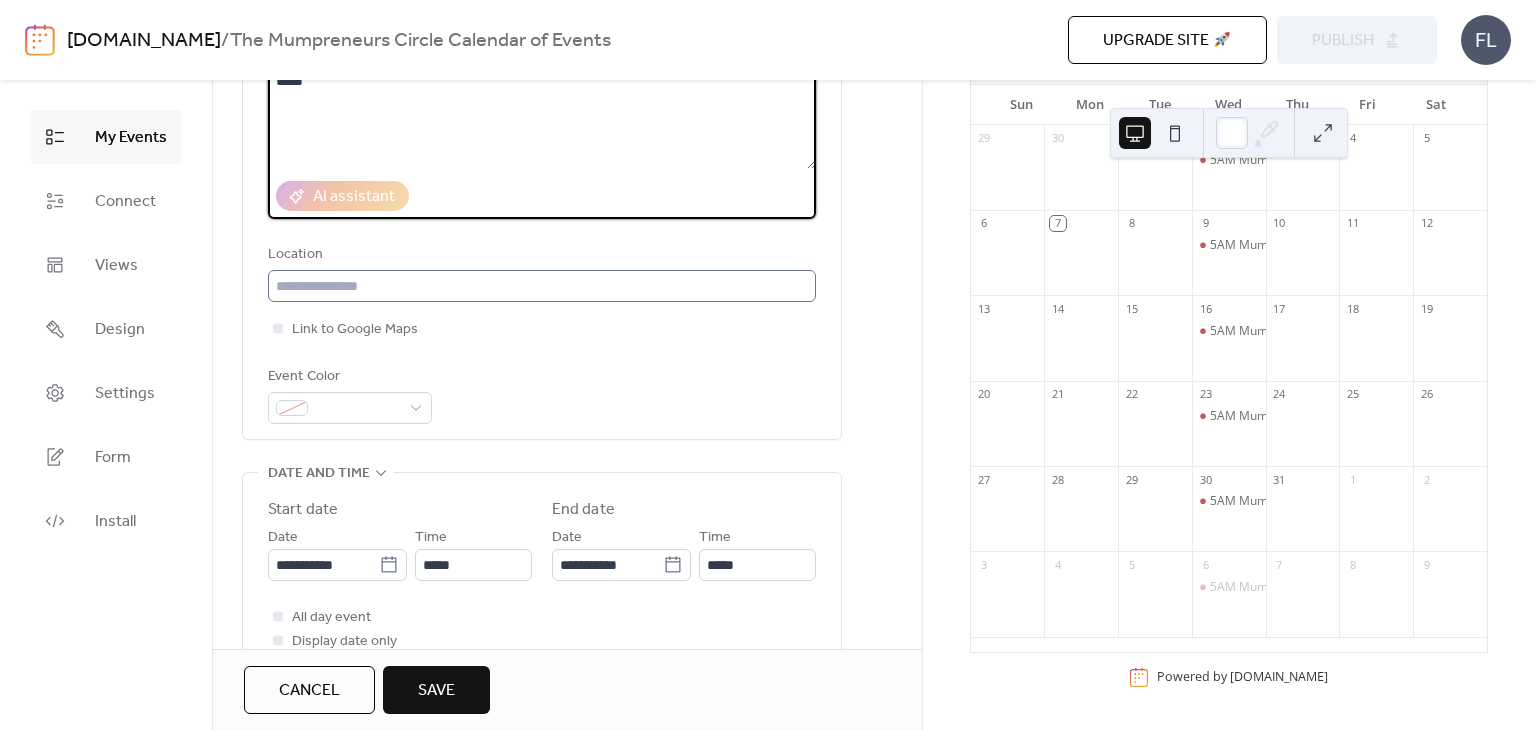 type on "**********" 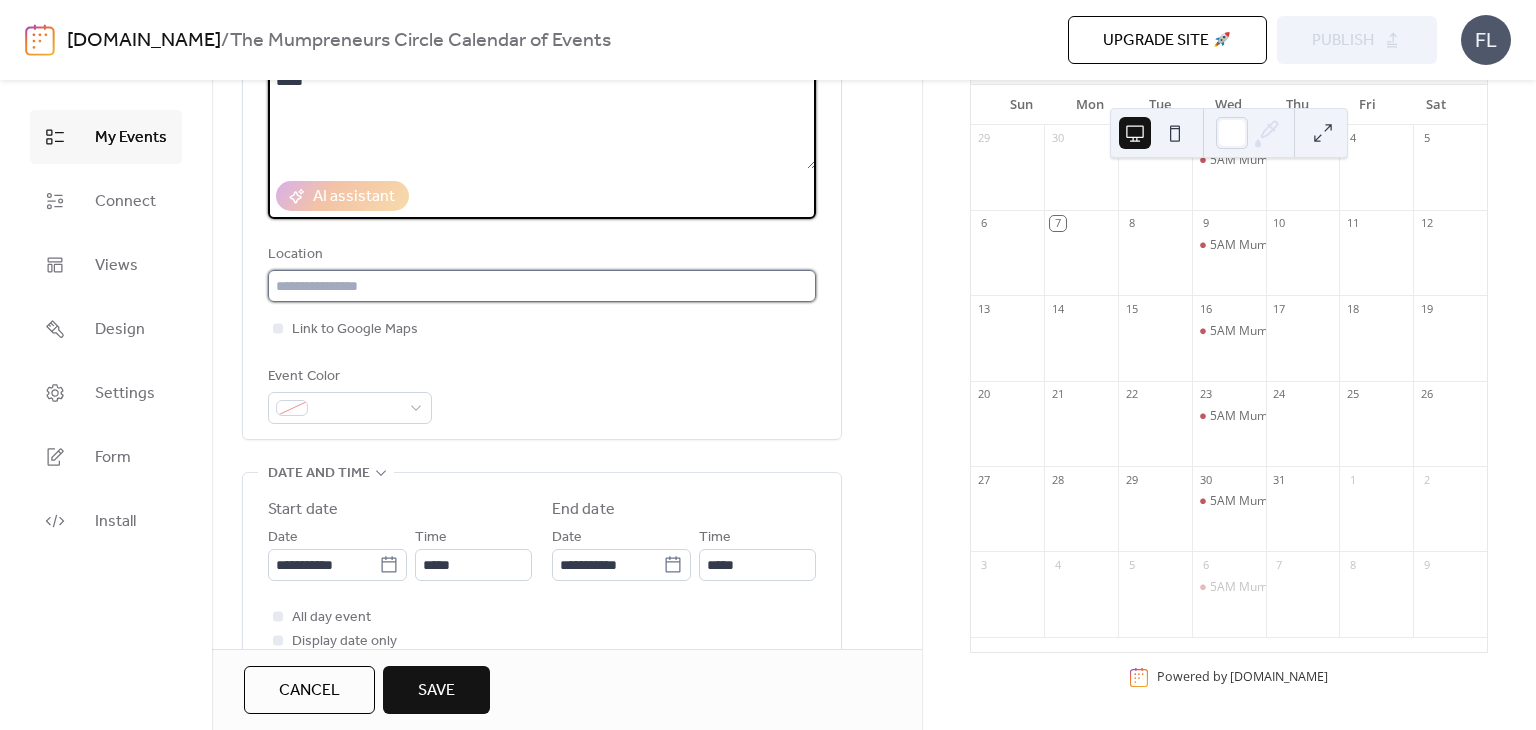 click at bounding box center (542, 286) 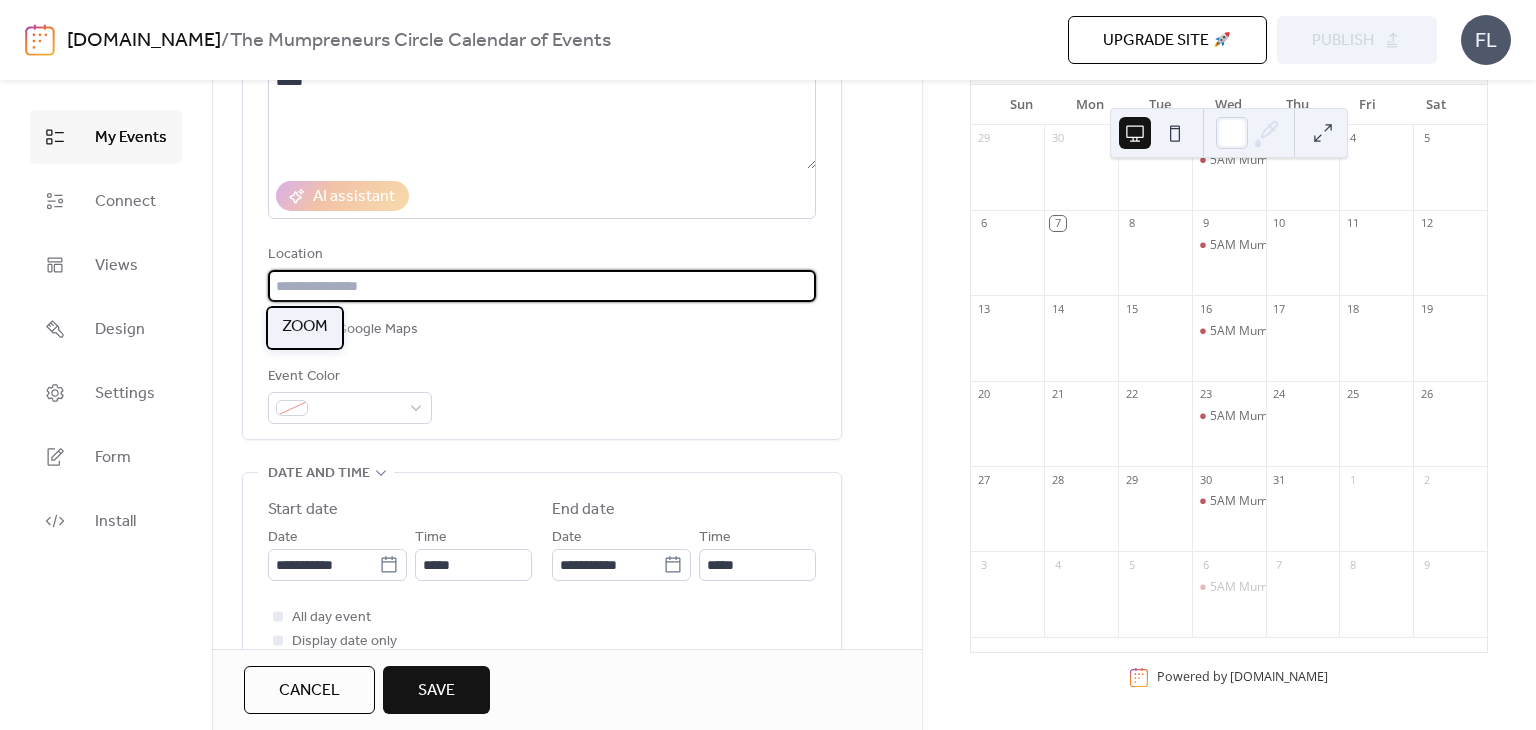 click on "ZOOM" at bounding box center [305, 327] 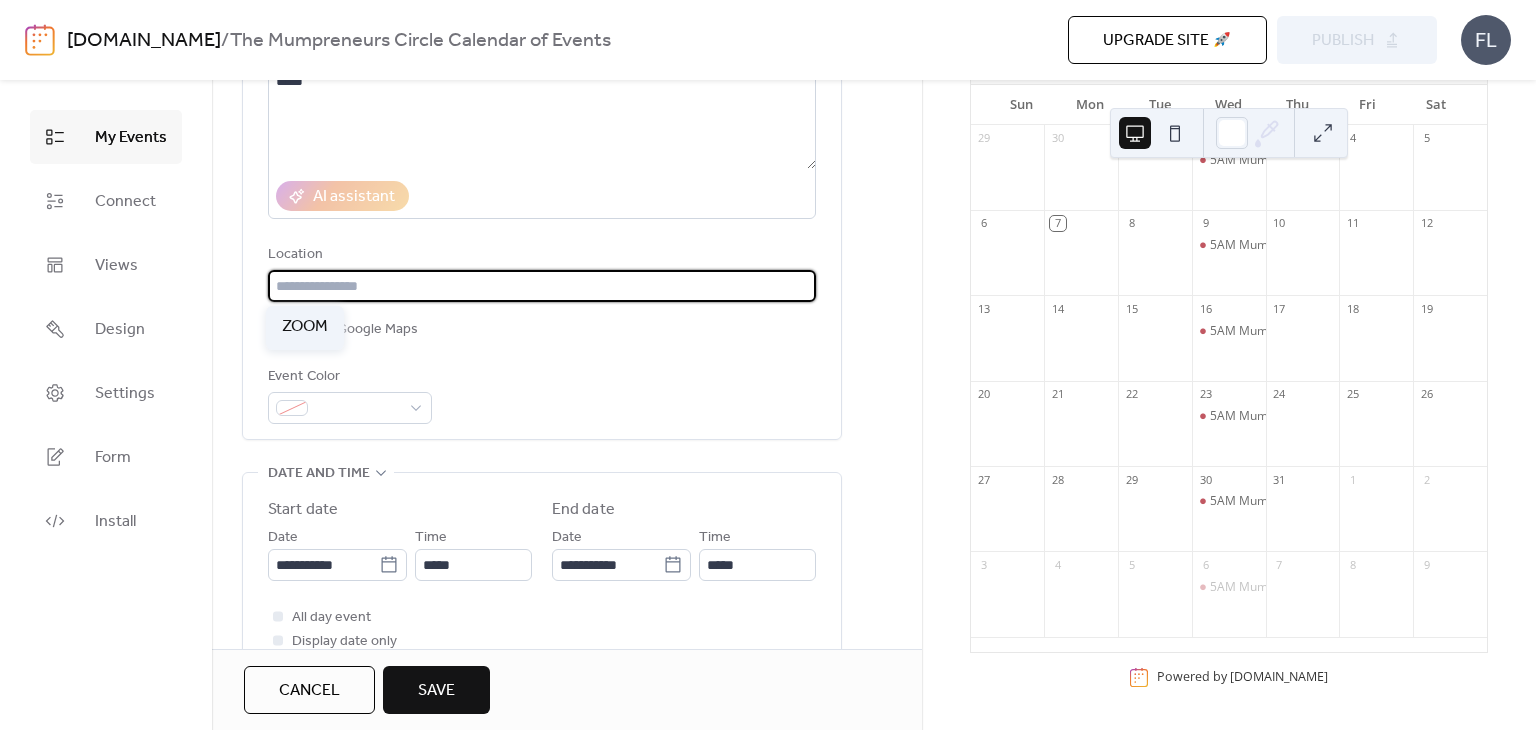 type on "****" 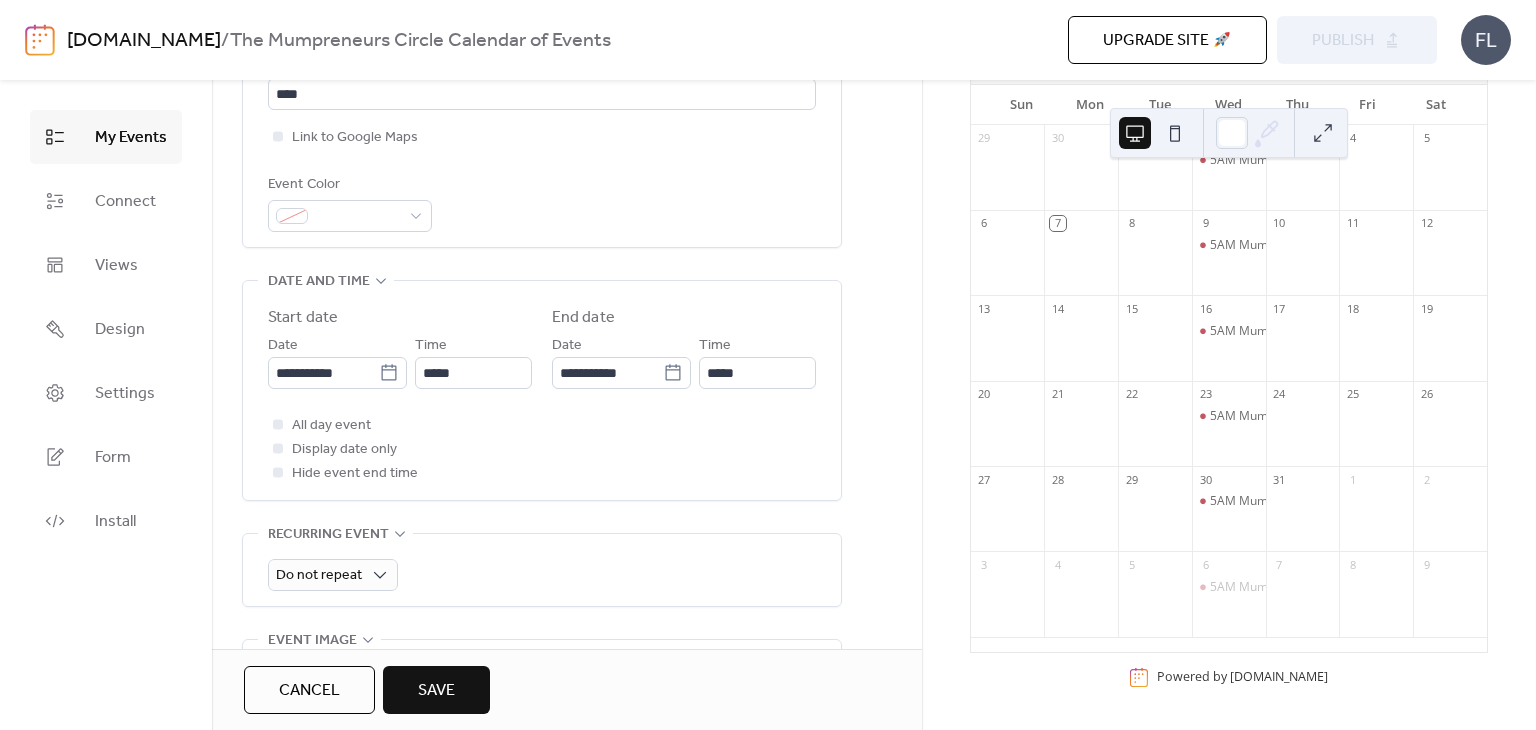 scroll, scrollTop: 500, scrollLeft: 0, axis: vertical 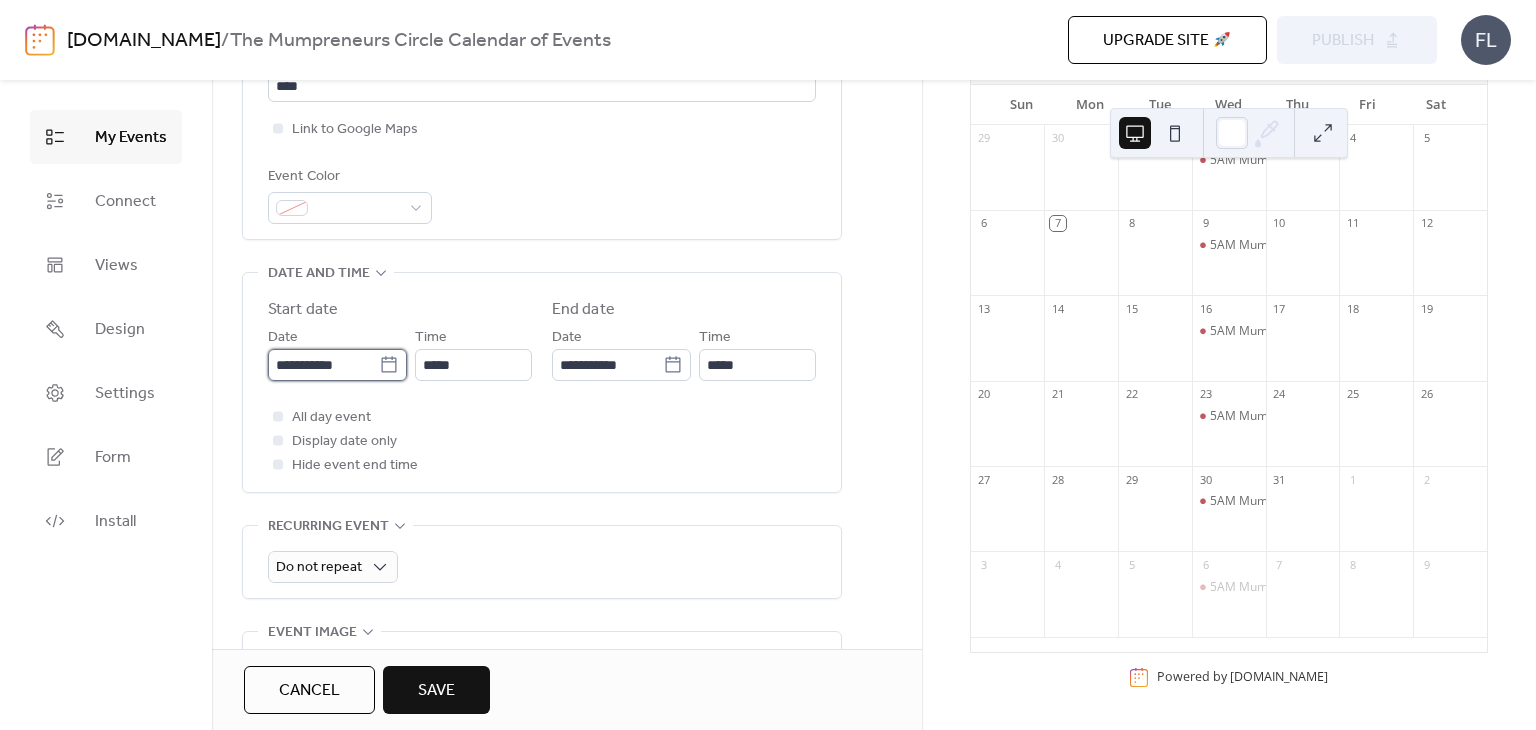 click on "**********" at bounding box center [323, 365] 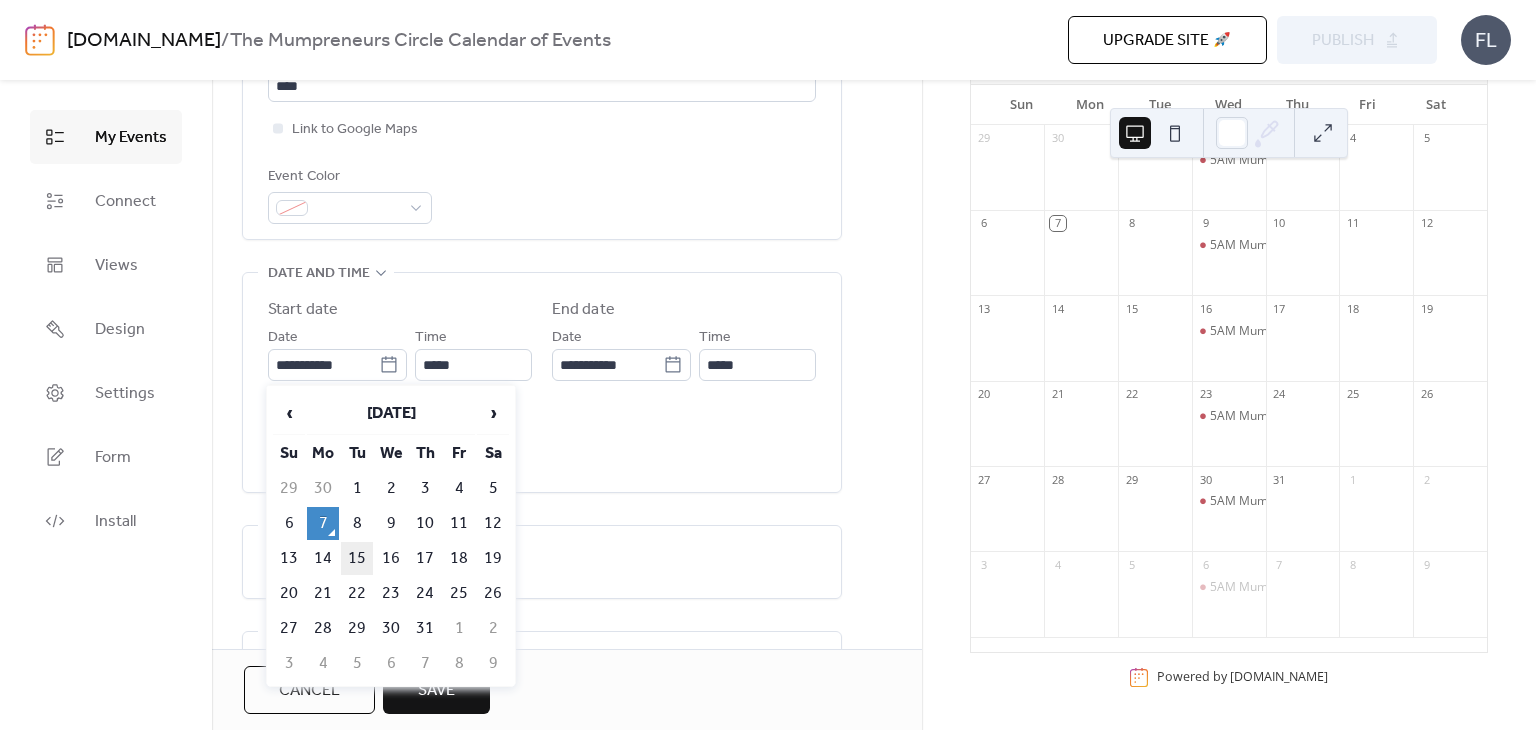 click on "15" at bounding box center (357, 558) 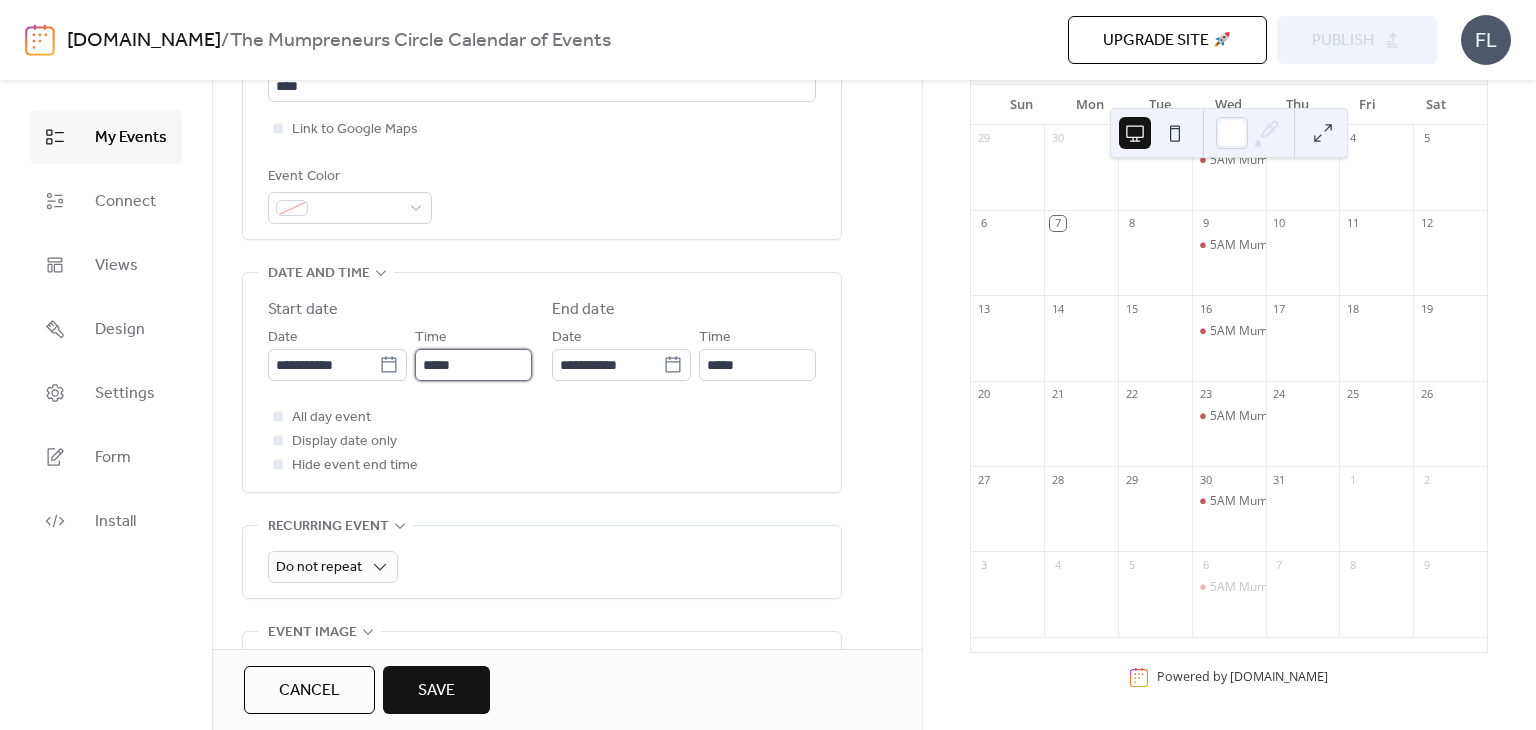click on "*****" at bounding box center [473, 365] 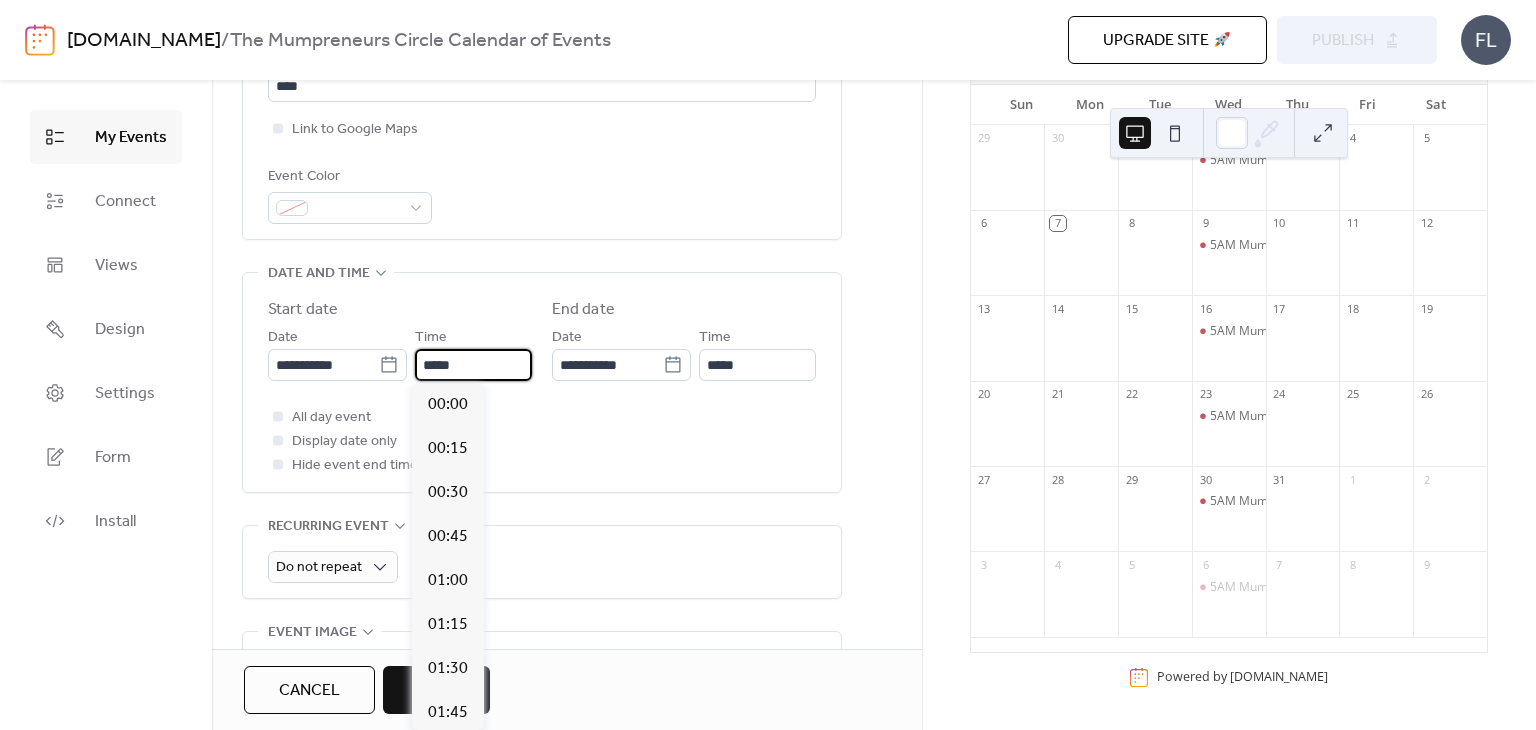 scroll, scrollTop: 2112, scrollLeft: 0, axis: vertical 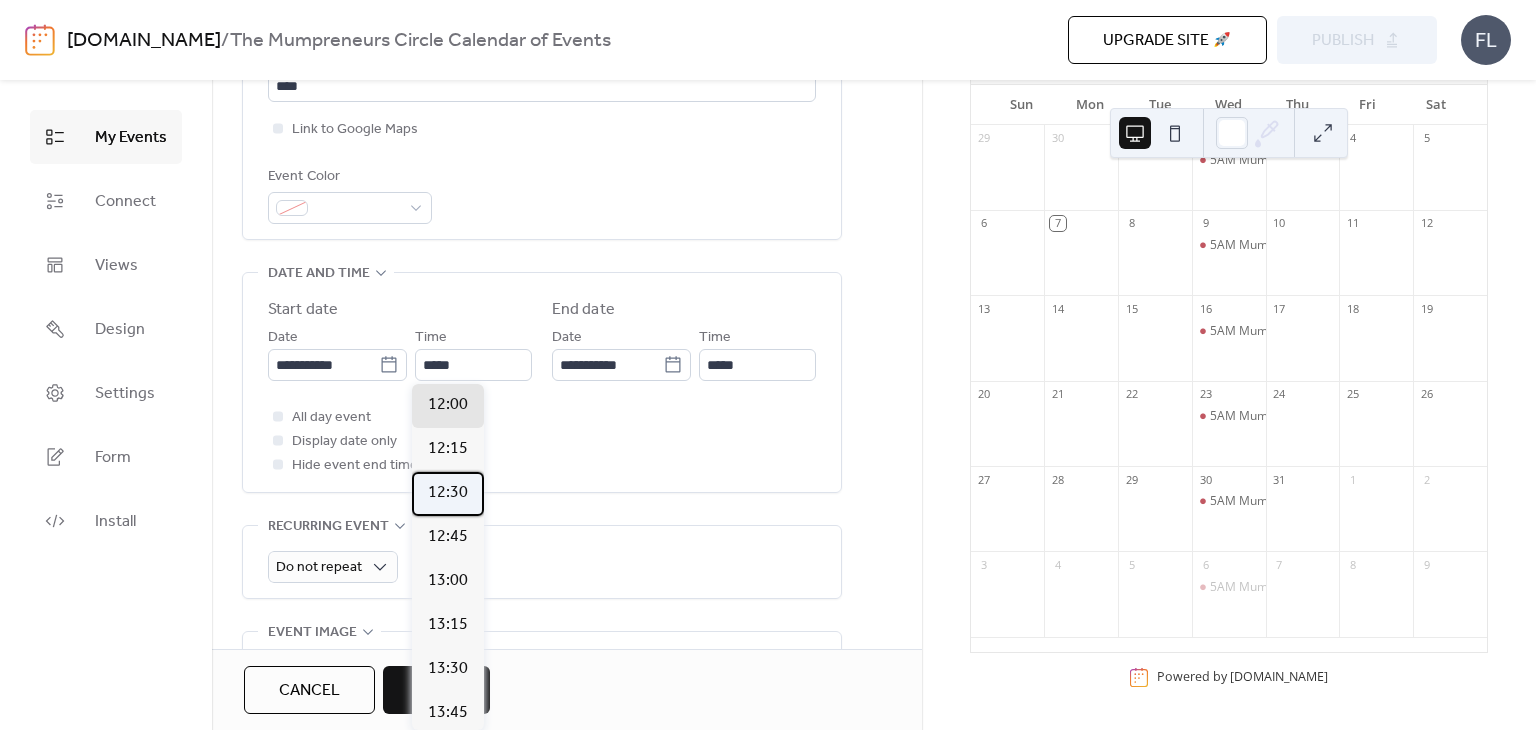 click on "12:30" at bounding box center (448, 493) 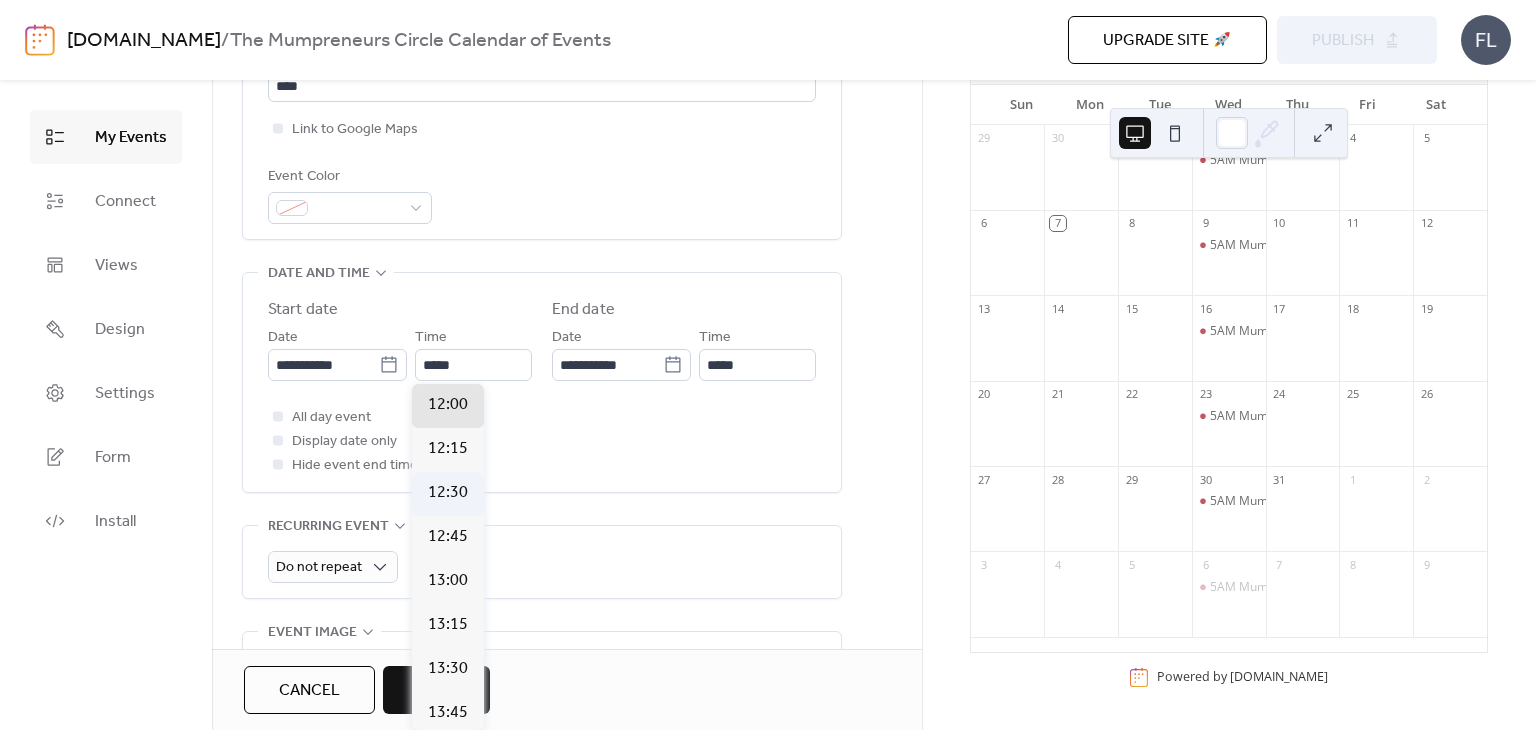 type on "*****" 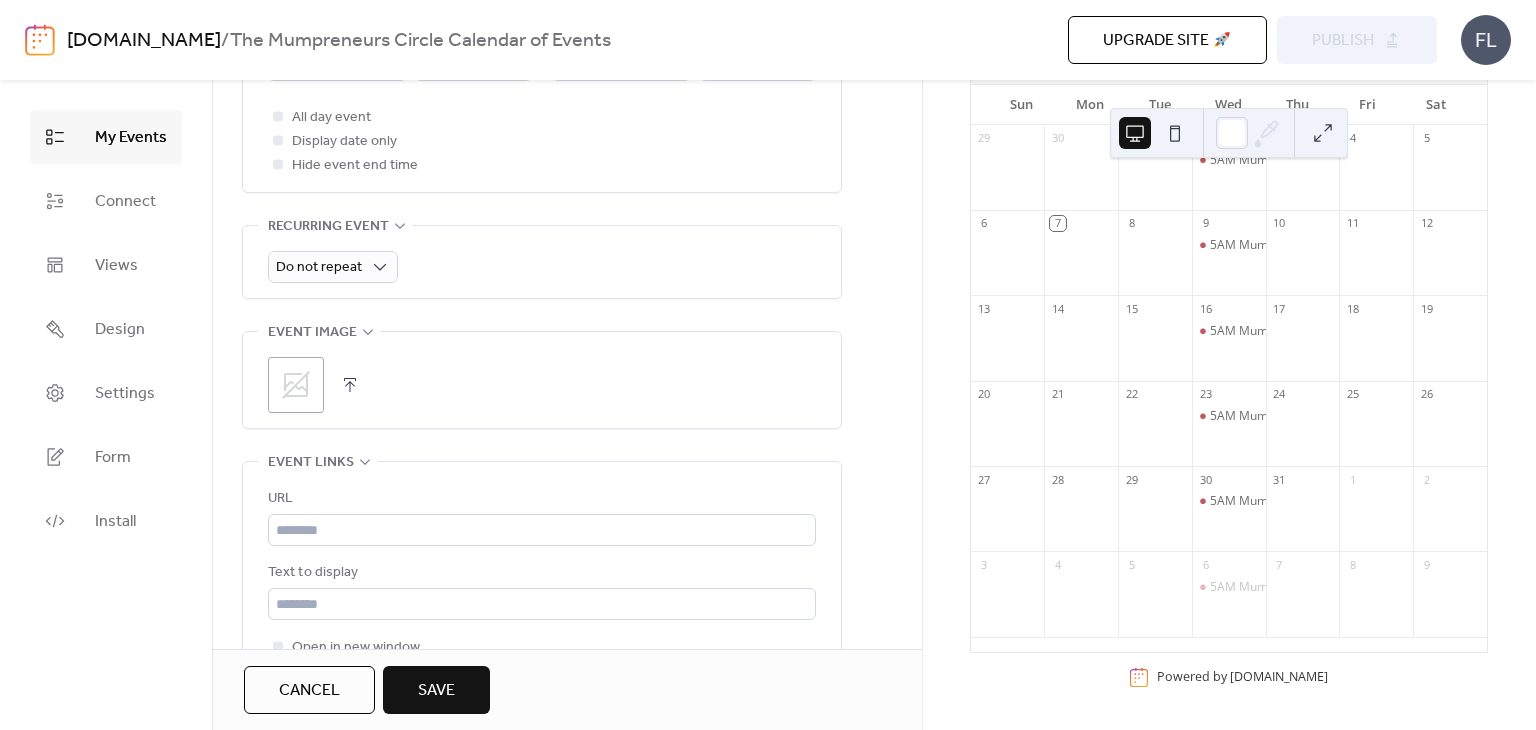 scroll, scrollTop: 900, scrollLeft: 0, axis: vertical 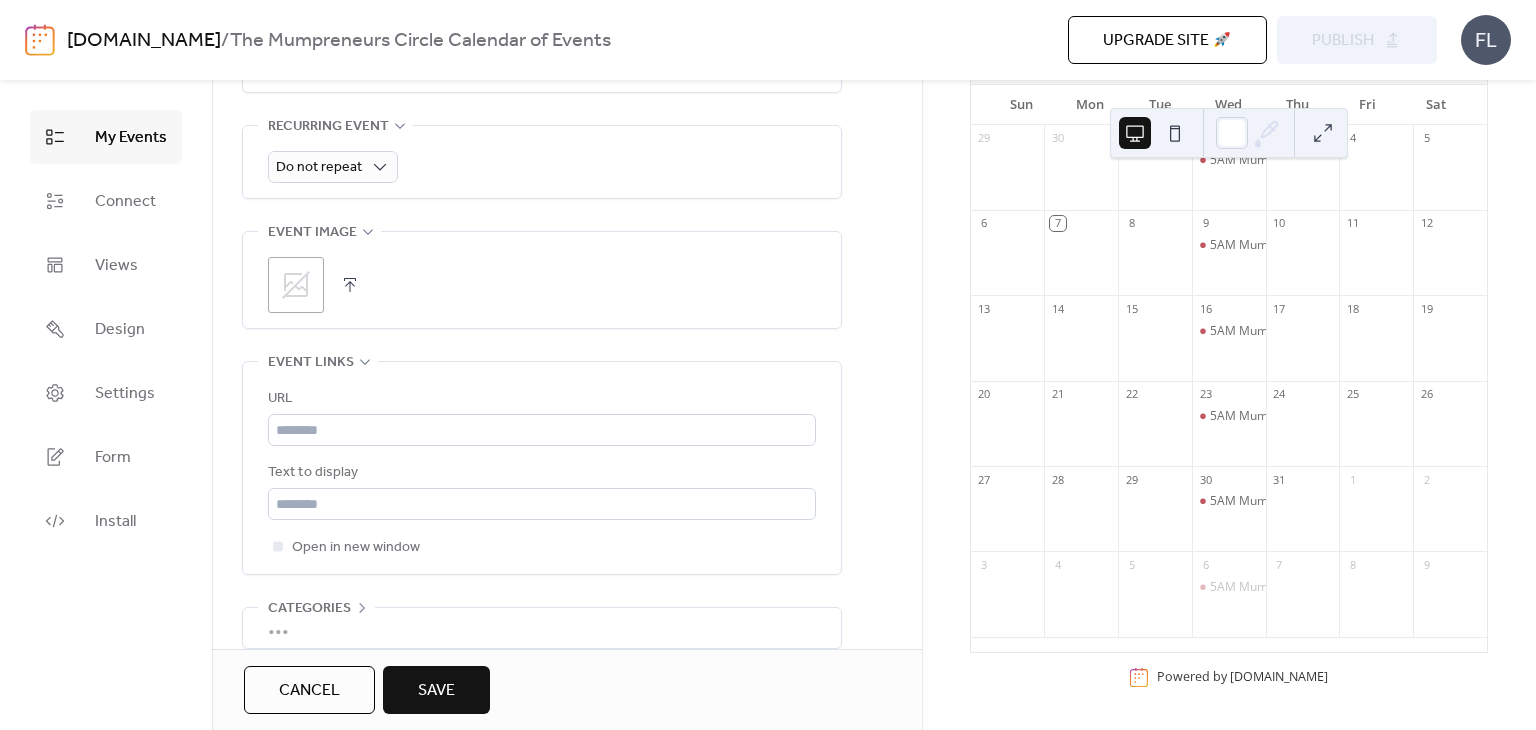 click 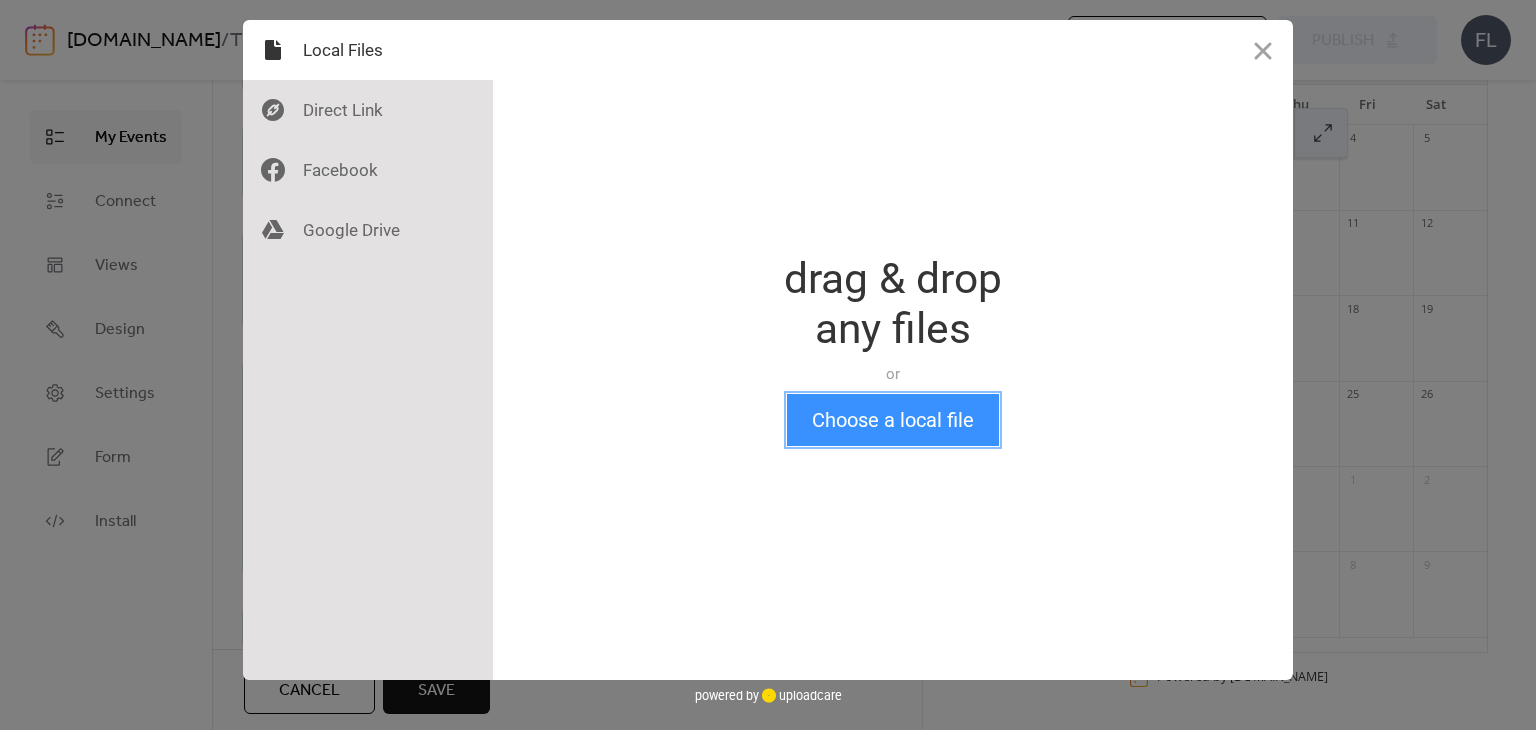 click on "Choose a local file" at bounding box center (893, 420) 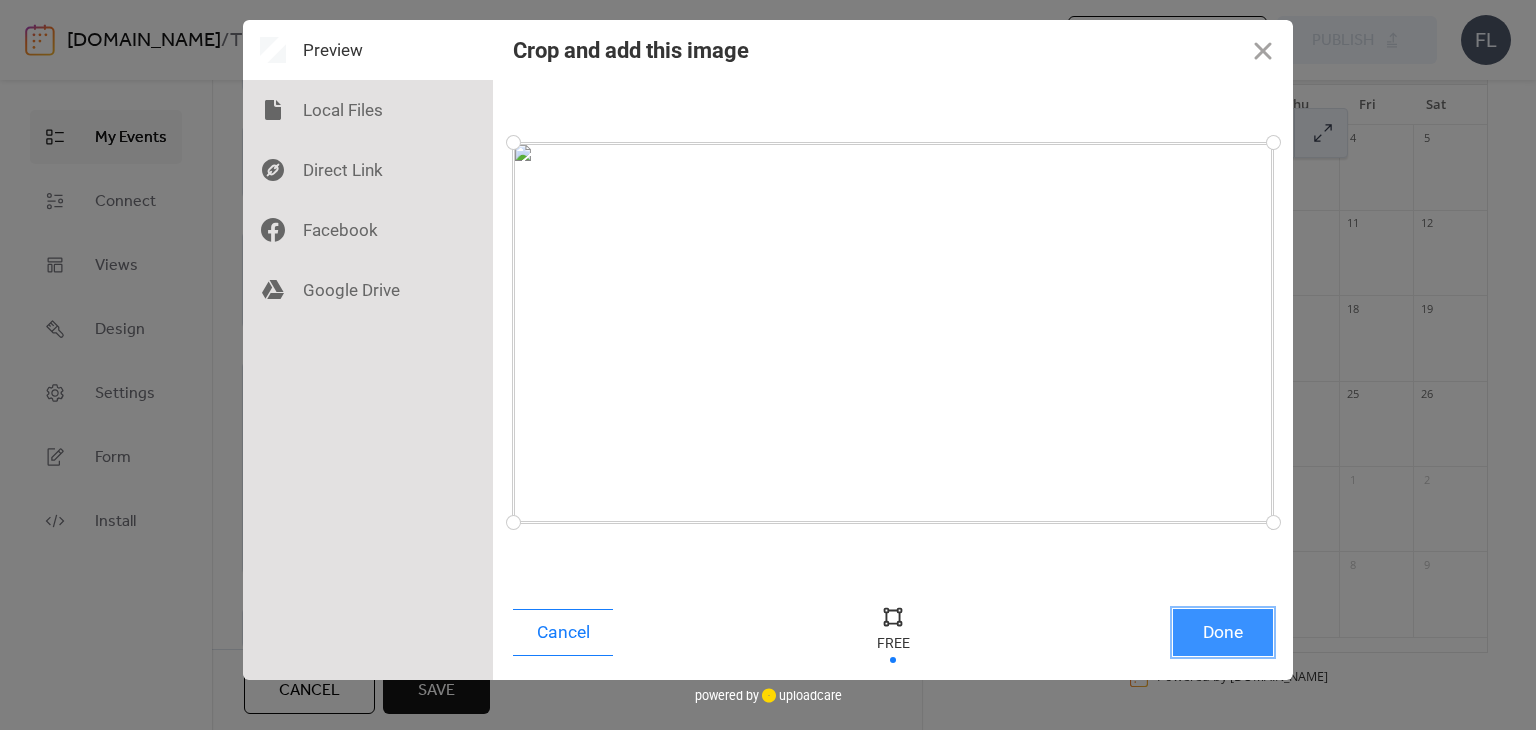 click on "Done" at bounding box center (1223, 632) 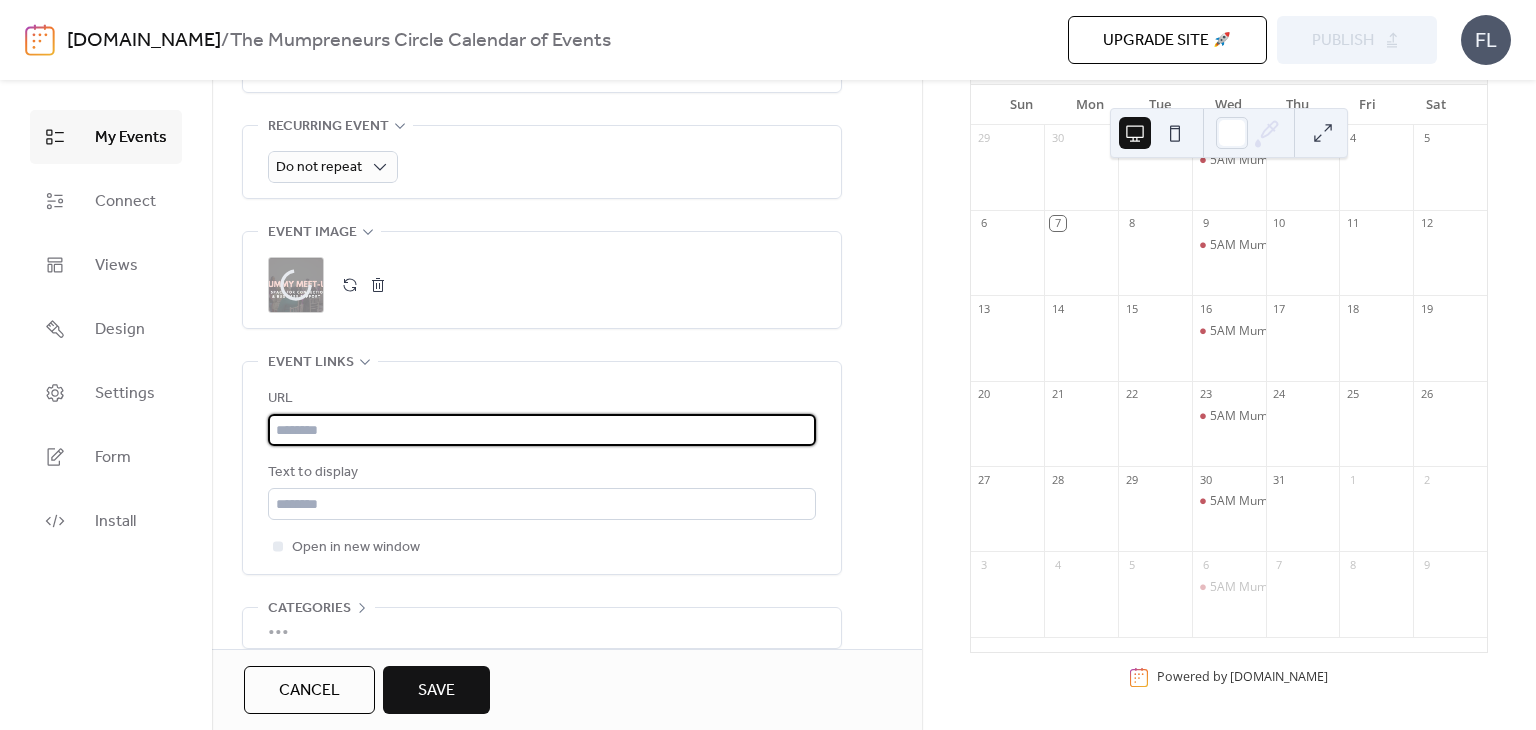 click at bounding box center (542, 430) 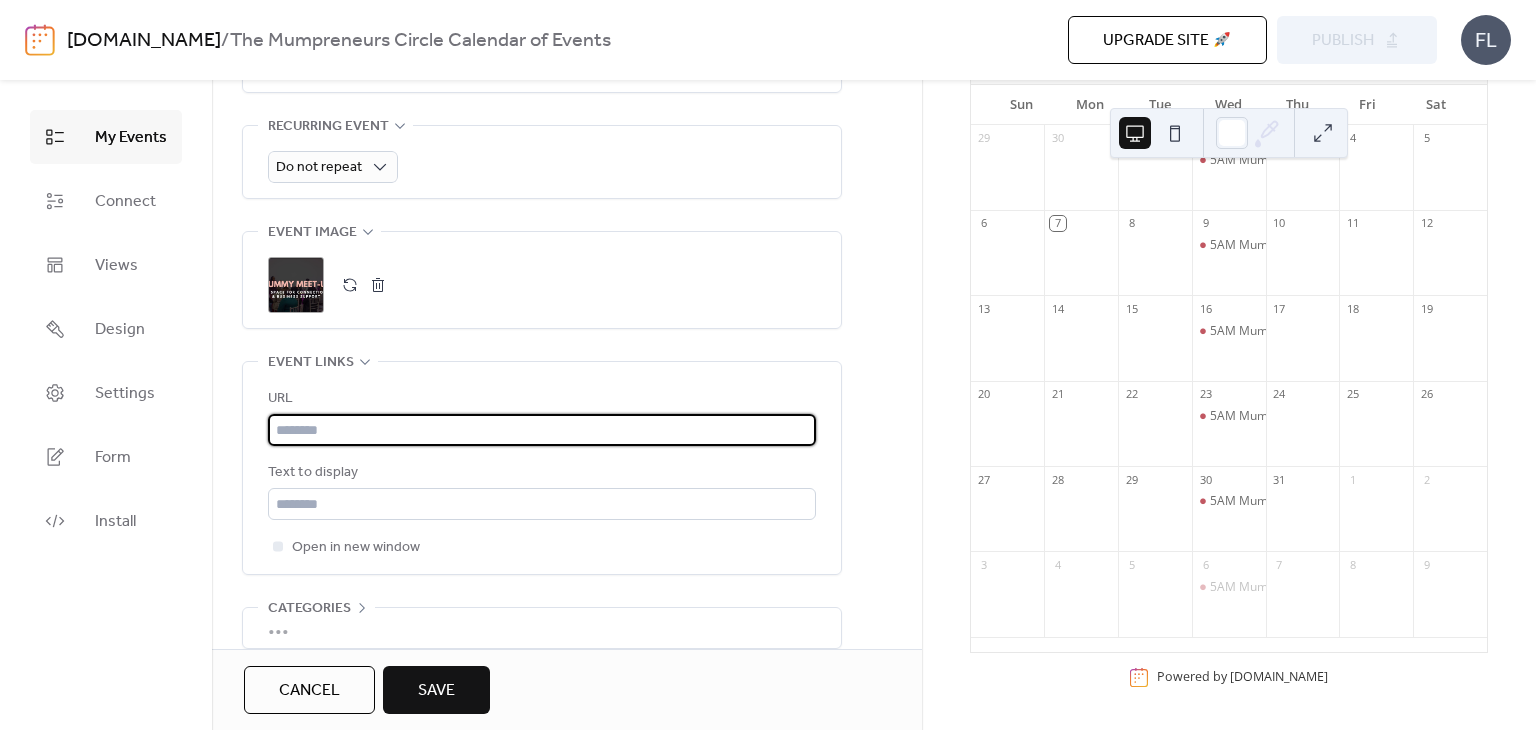 paste on "**********" 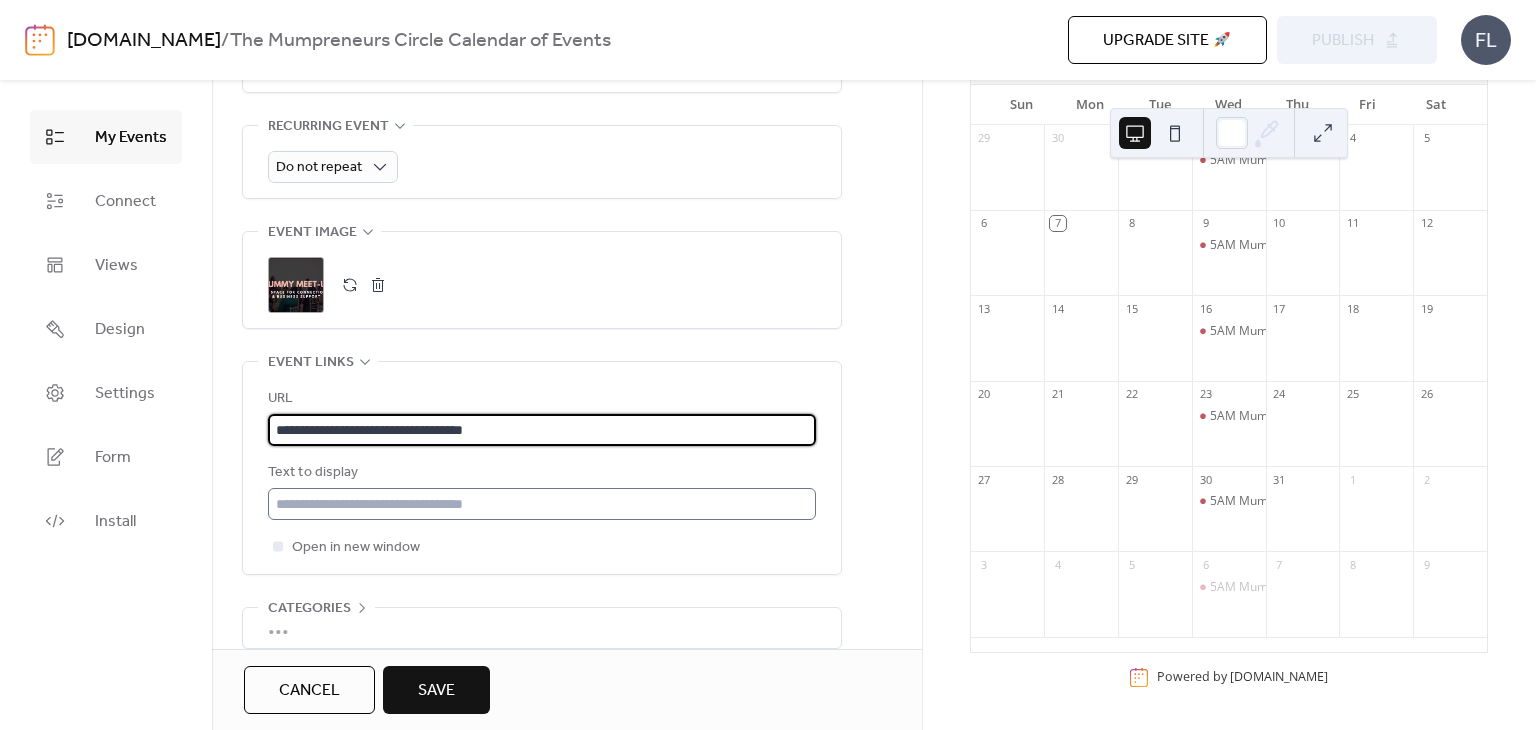 type on "**********" 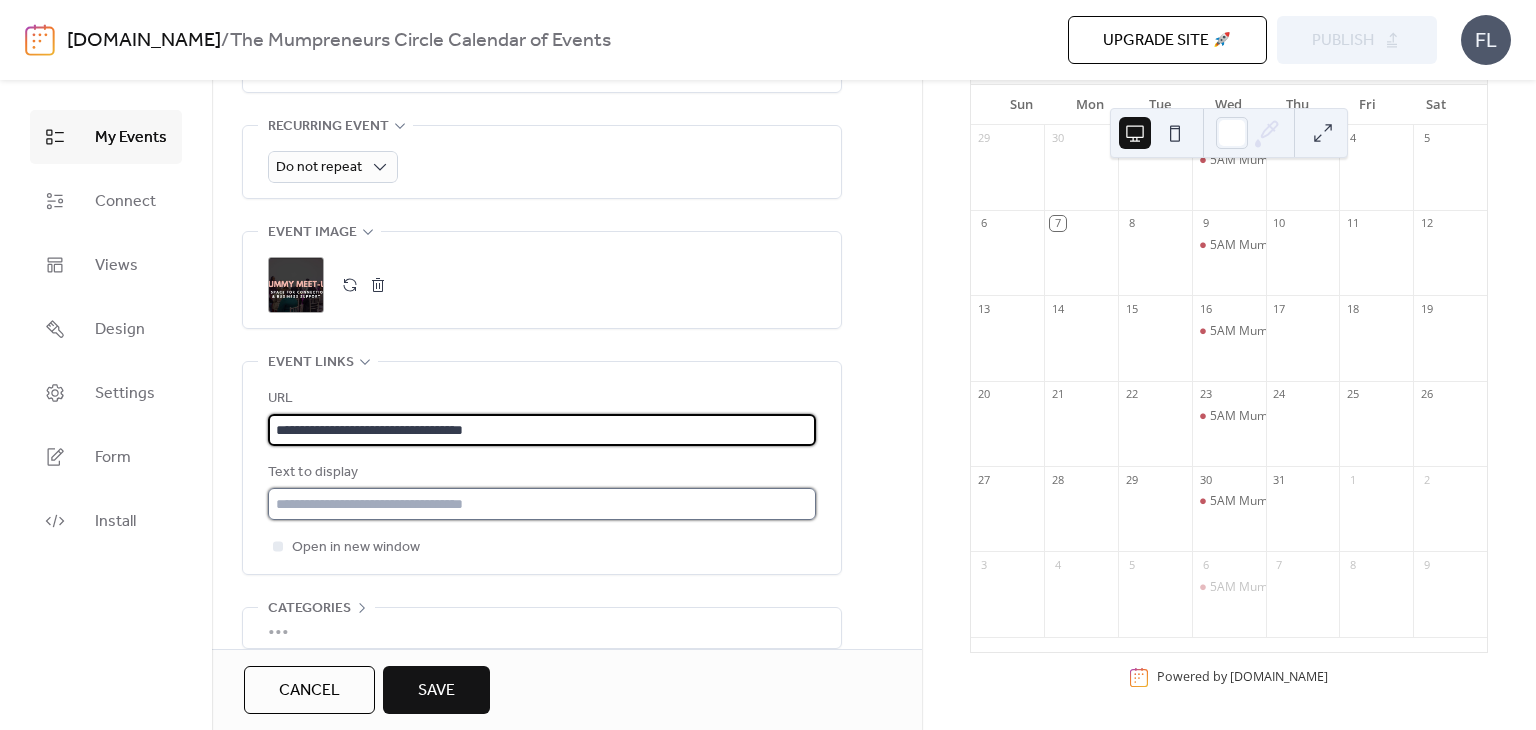 click at bounding box center (542, 504) 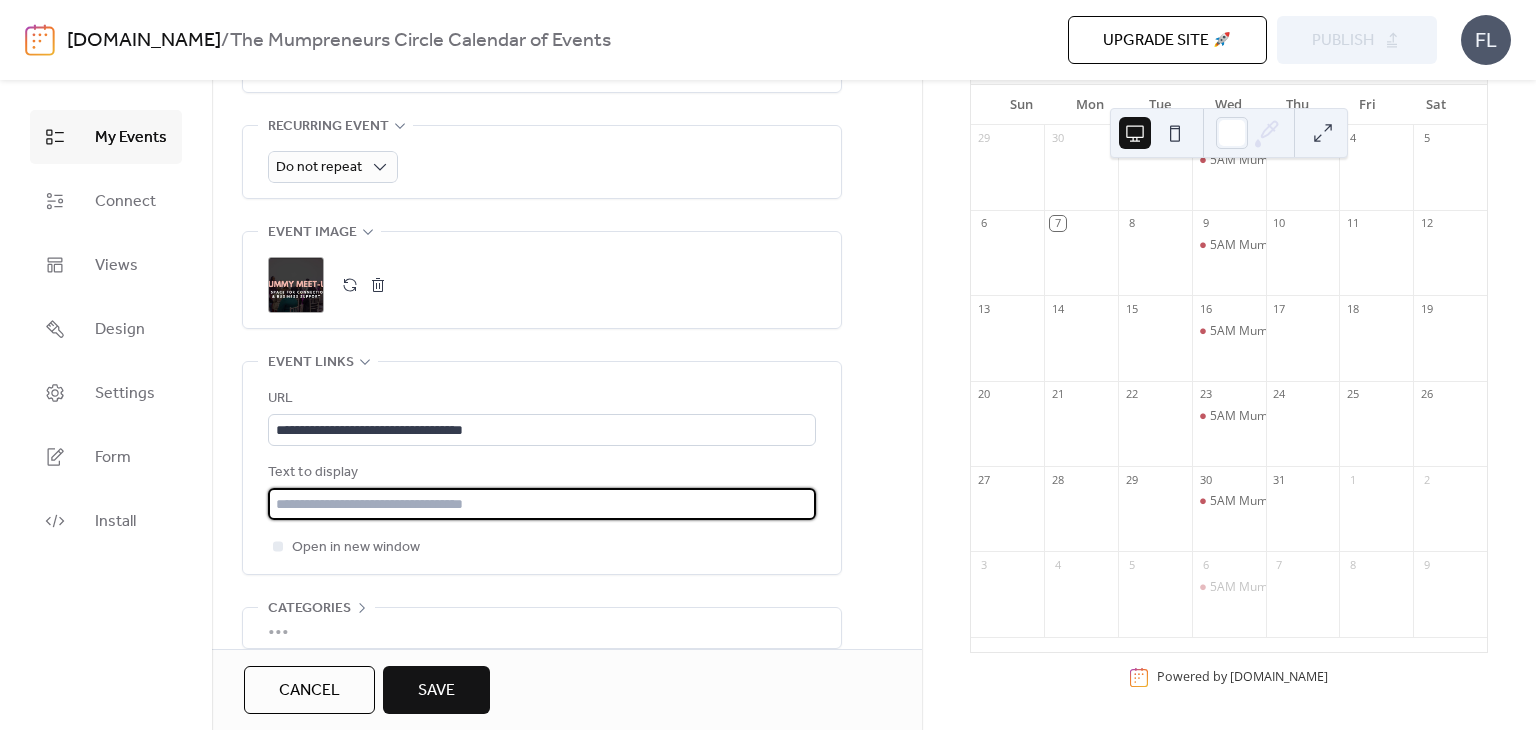 click at bounding box center [542, 504] 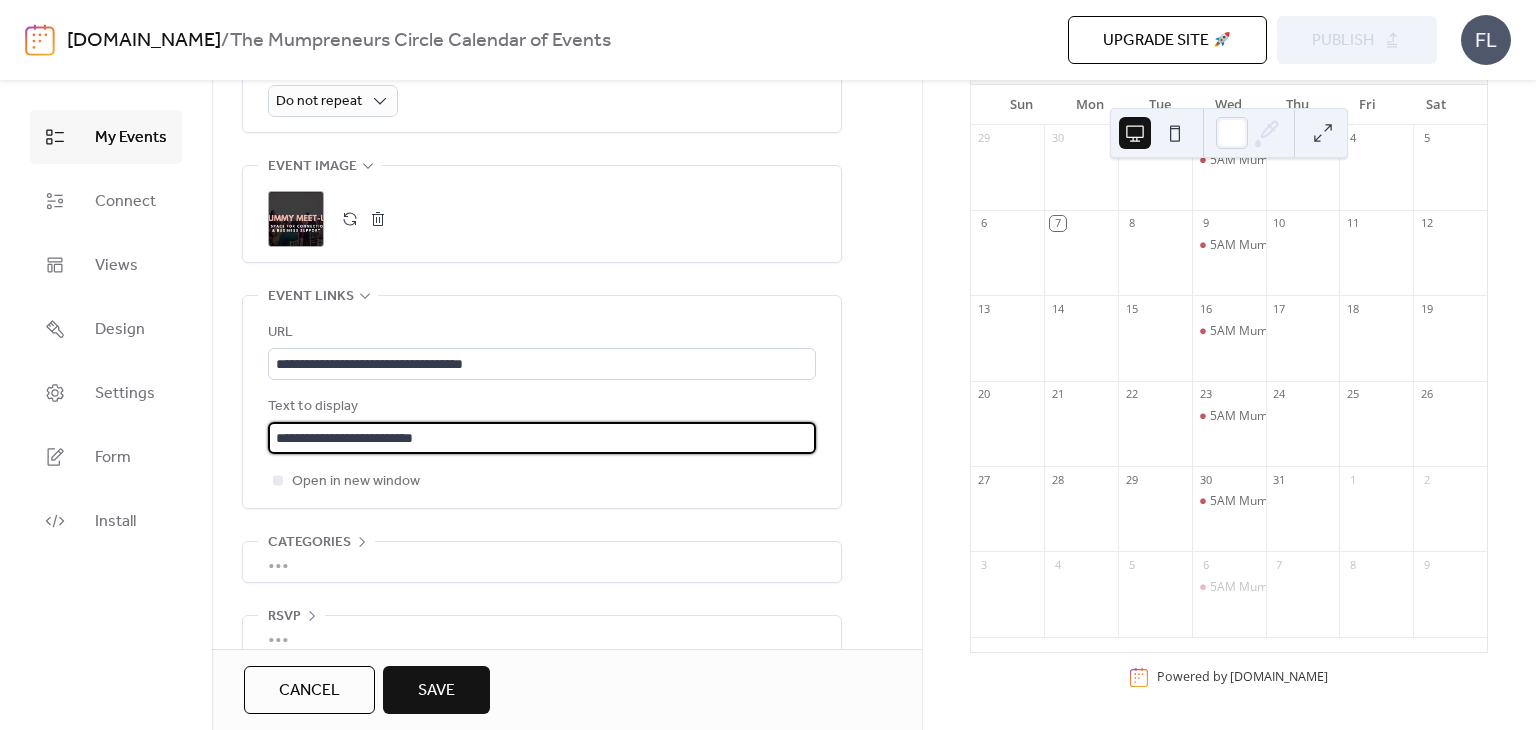 scroll, scrollTop: 995, scrollLeft: 0, axis: vertical 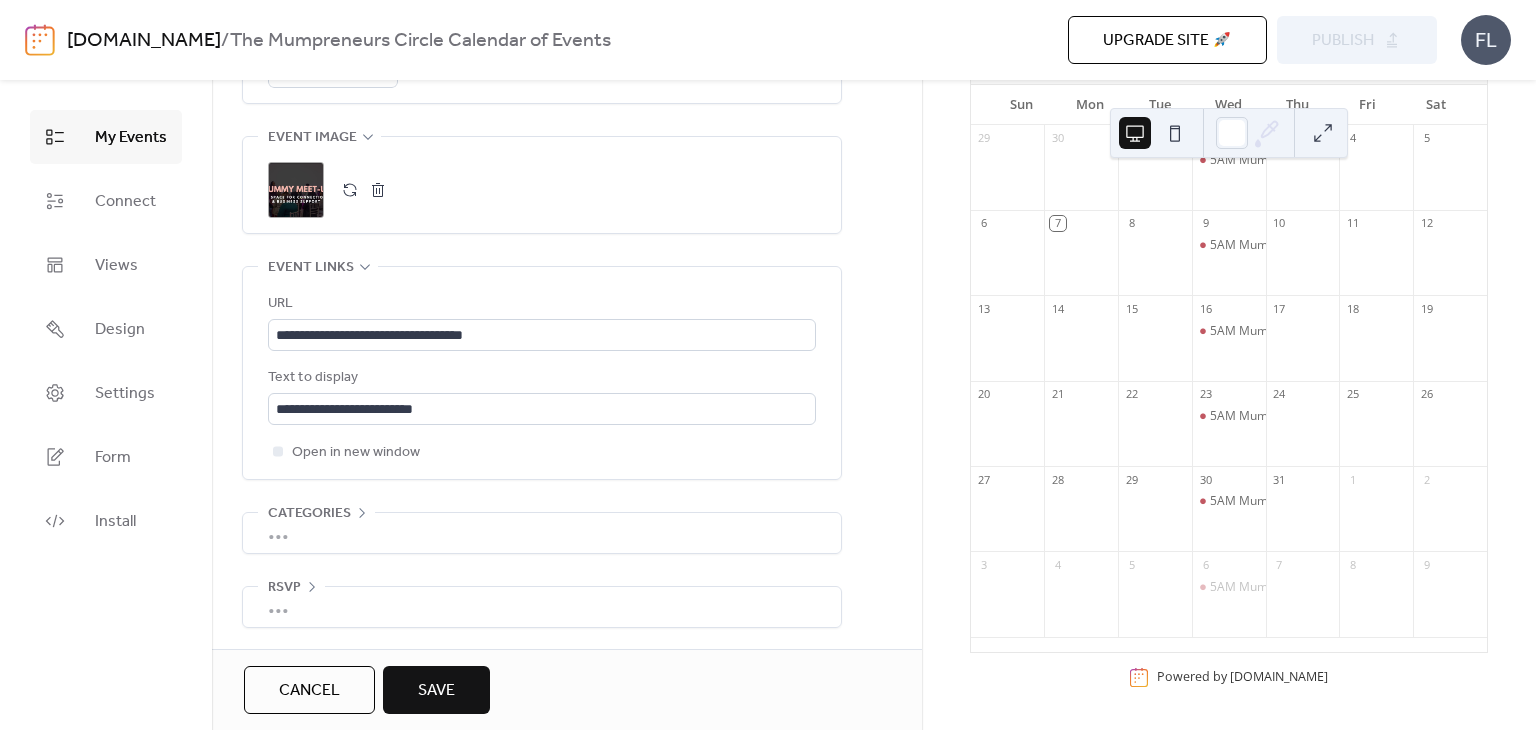 click on "•••" at bounding box center (542, 533) 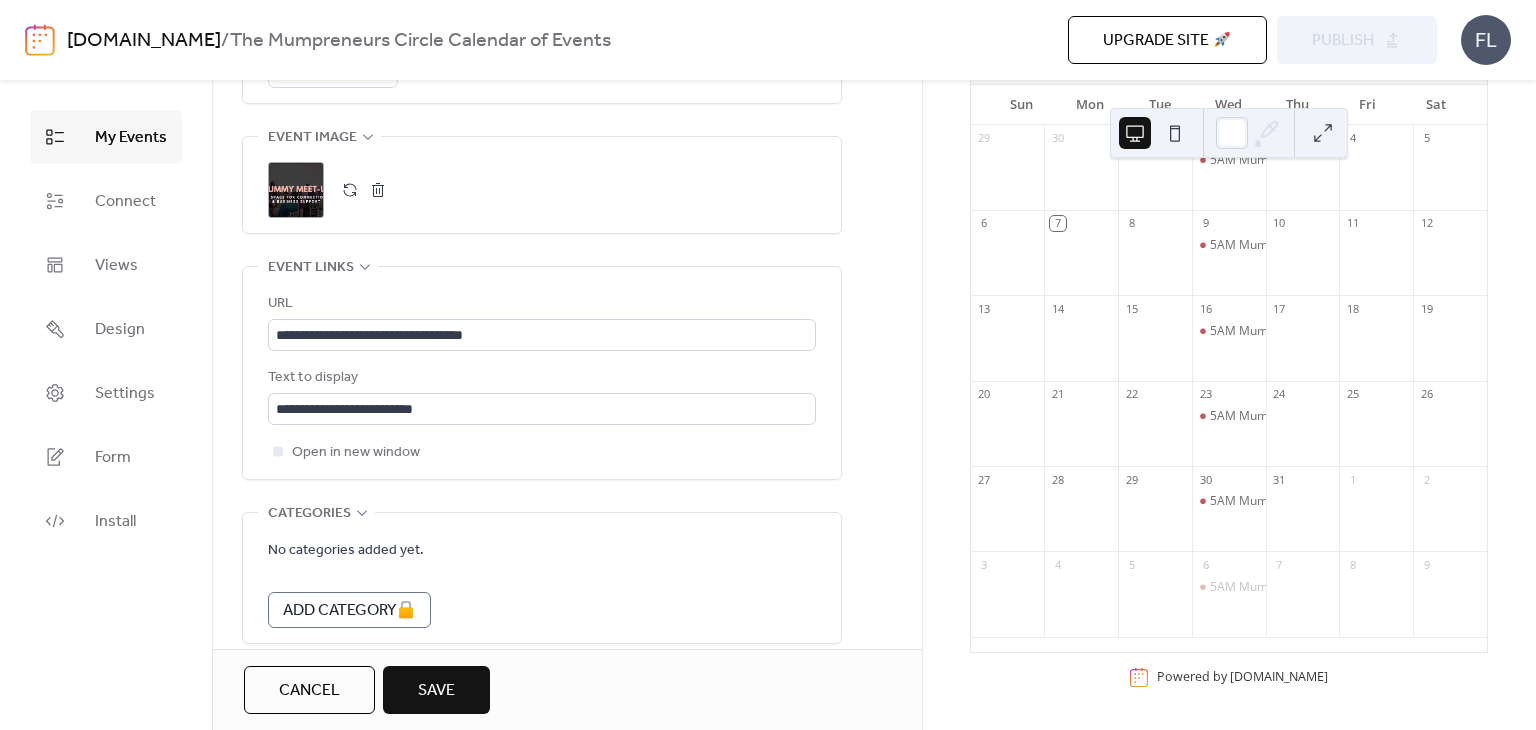 click on "No categories added yet. A d d   C a t e g o r y  🔒" at bounding box center (542, 578) 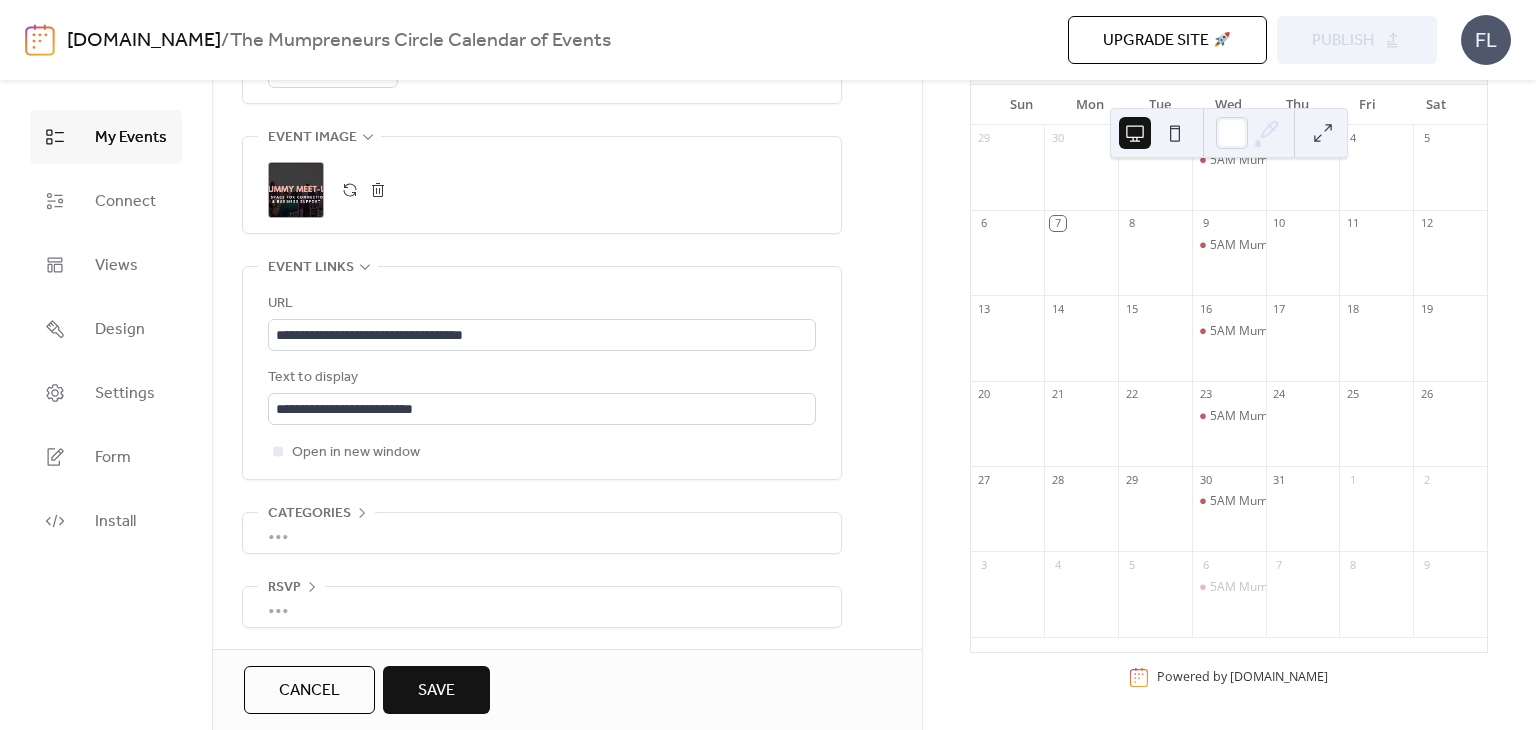 scroll, scrollTop: 995, scrollLeft: 0, axis: vertical 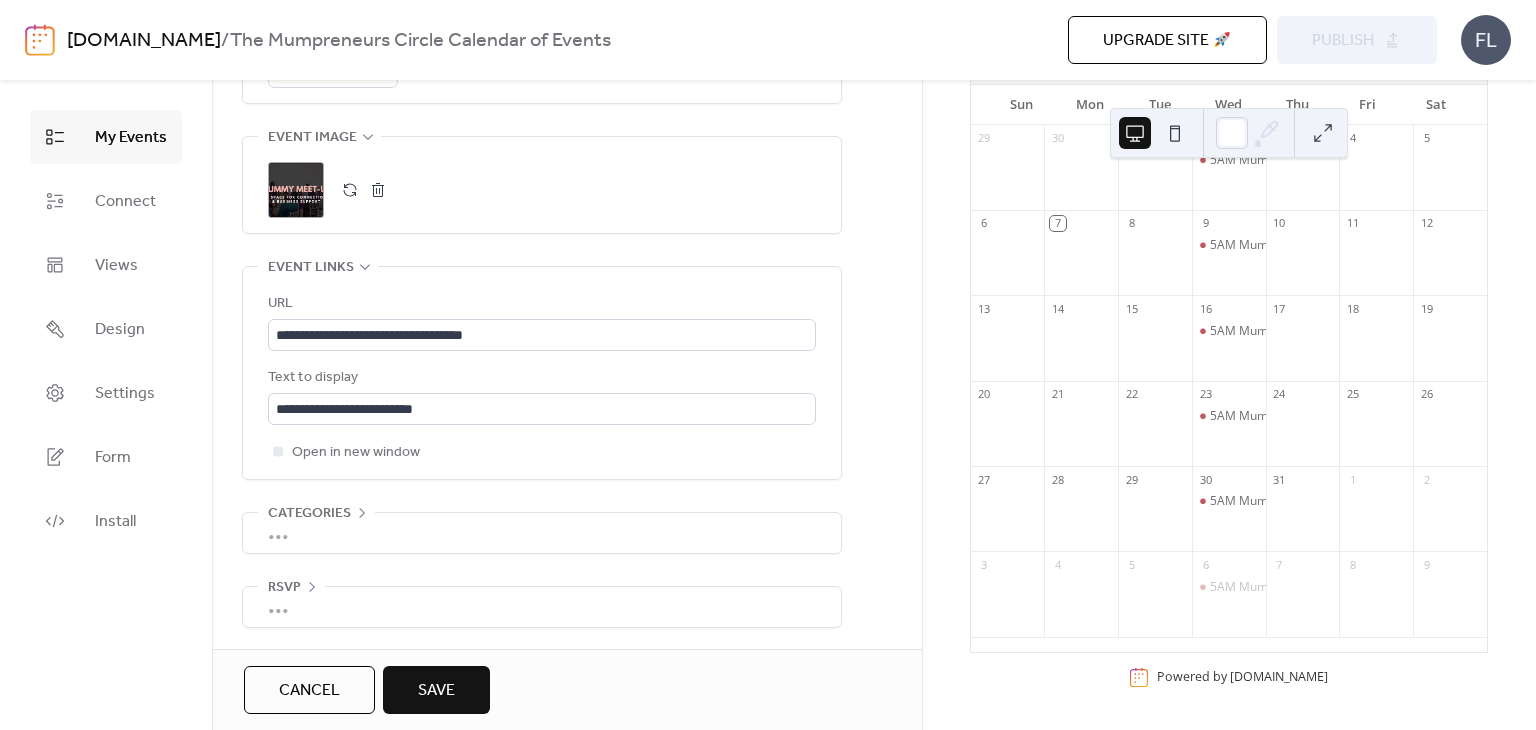 click on "Save" at bounding box center (436, 691) 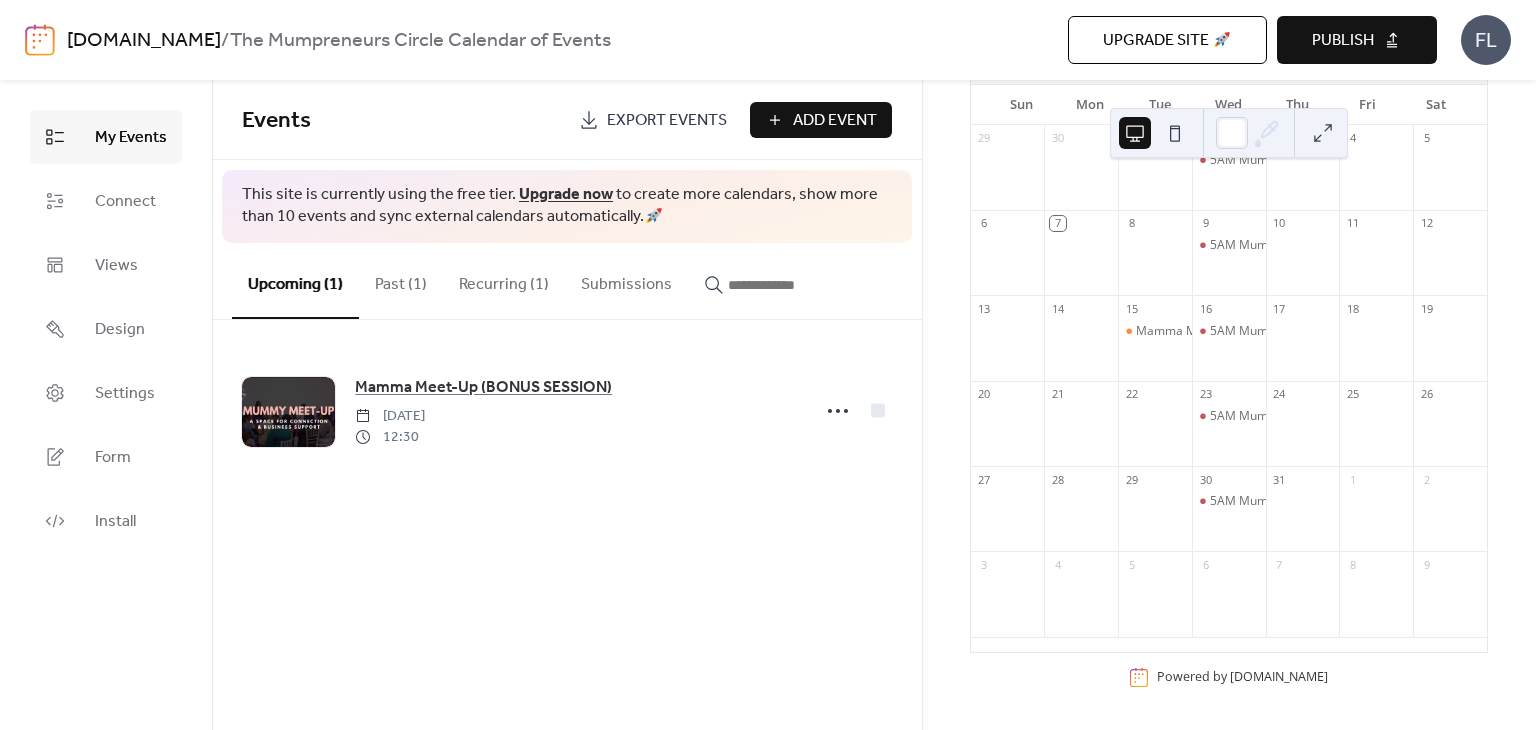 click on "Publish" at bounding box center (1343, 41) 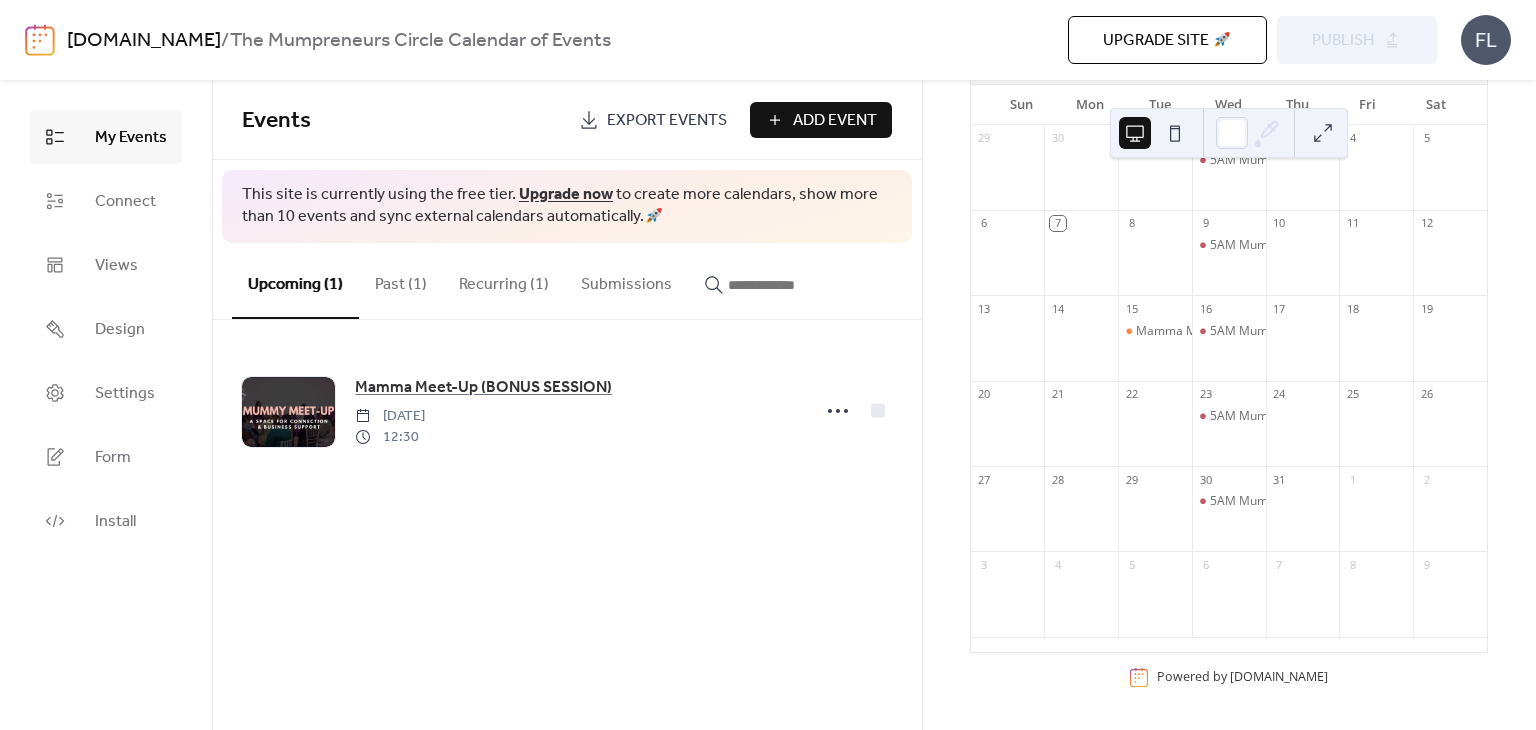 click on "Add Event" at bounding box center (821, 120) 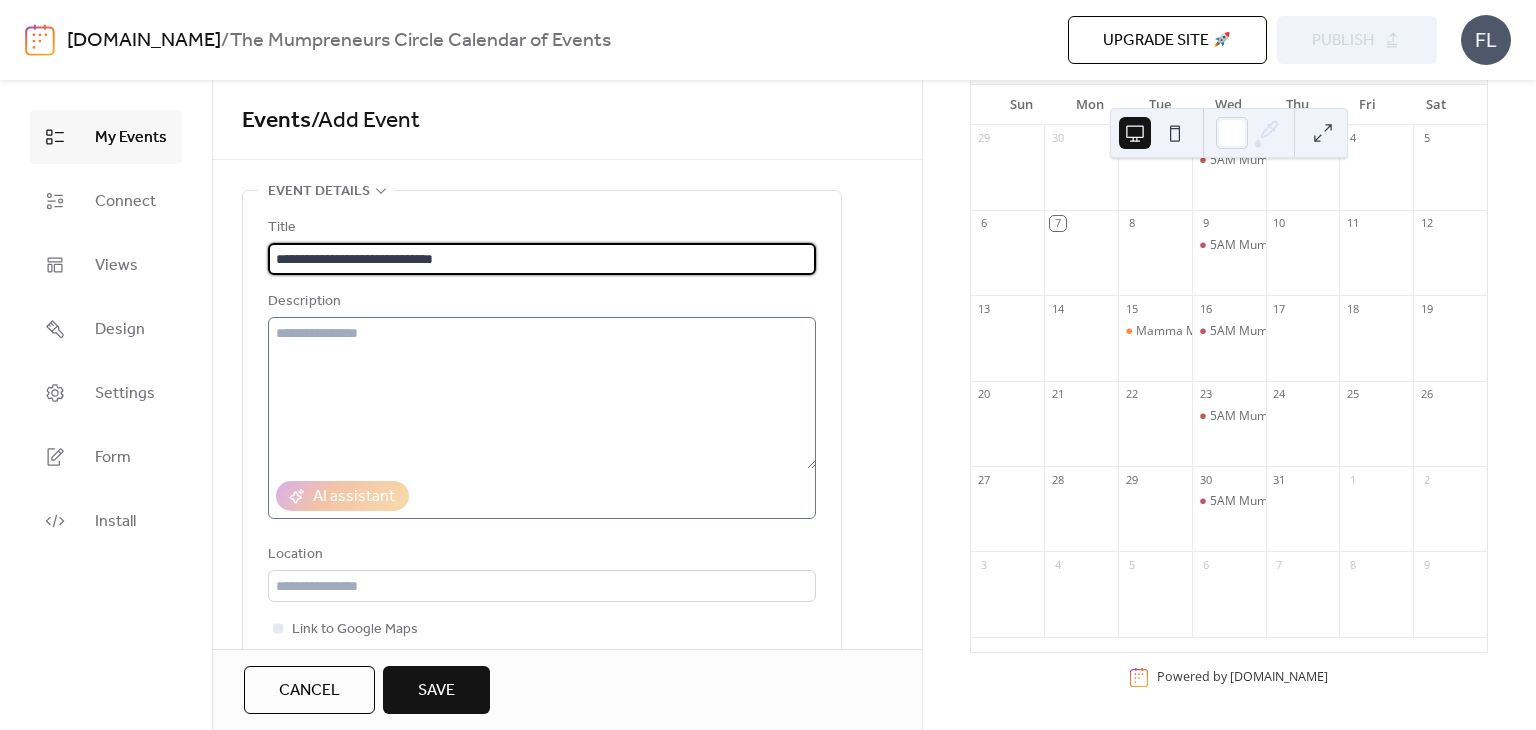 type on "**********" 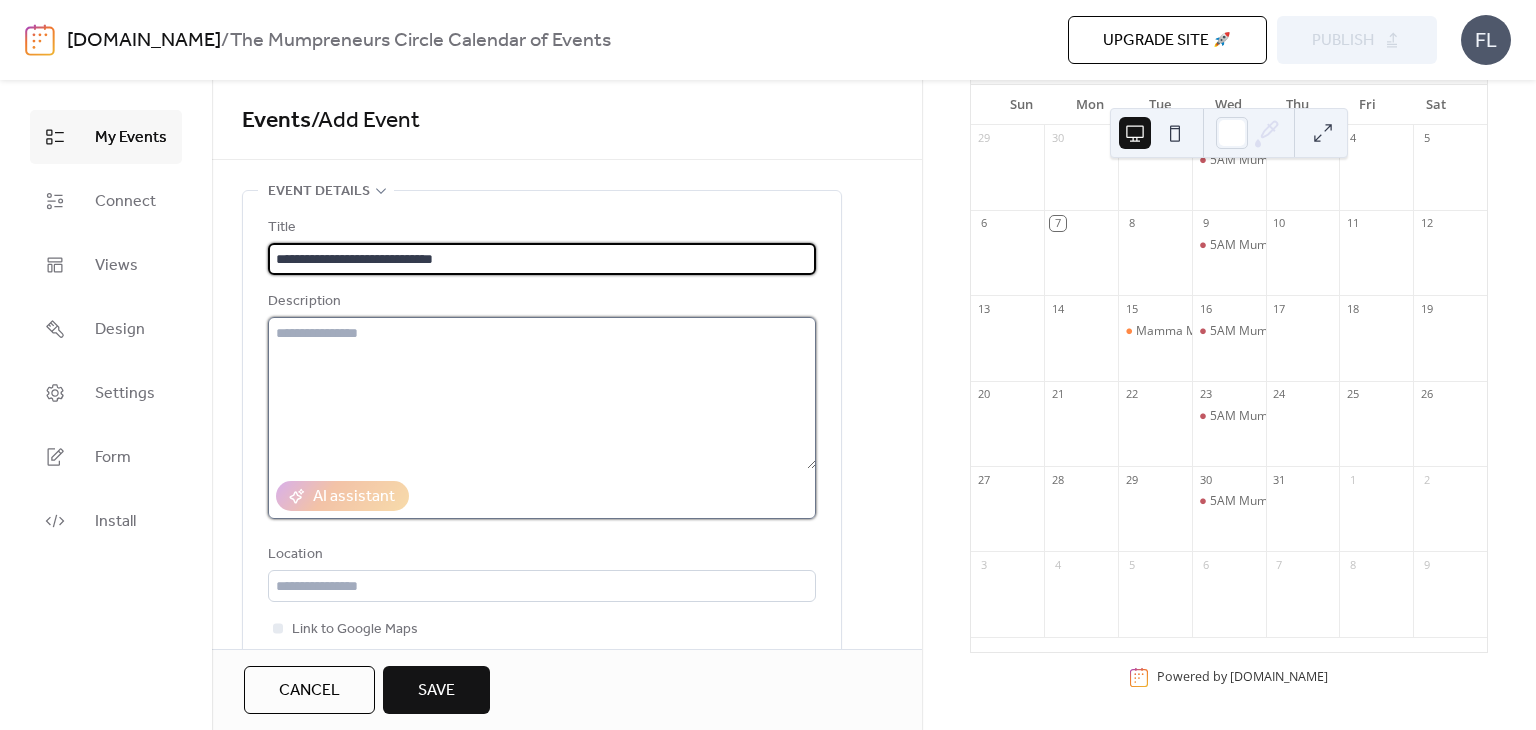 click at bounding box center [542, 393] 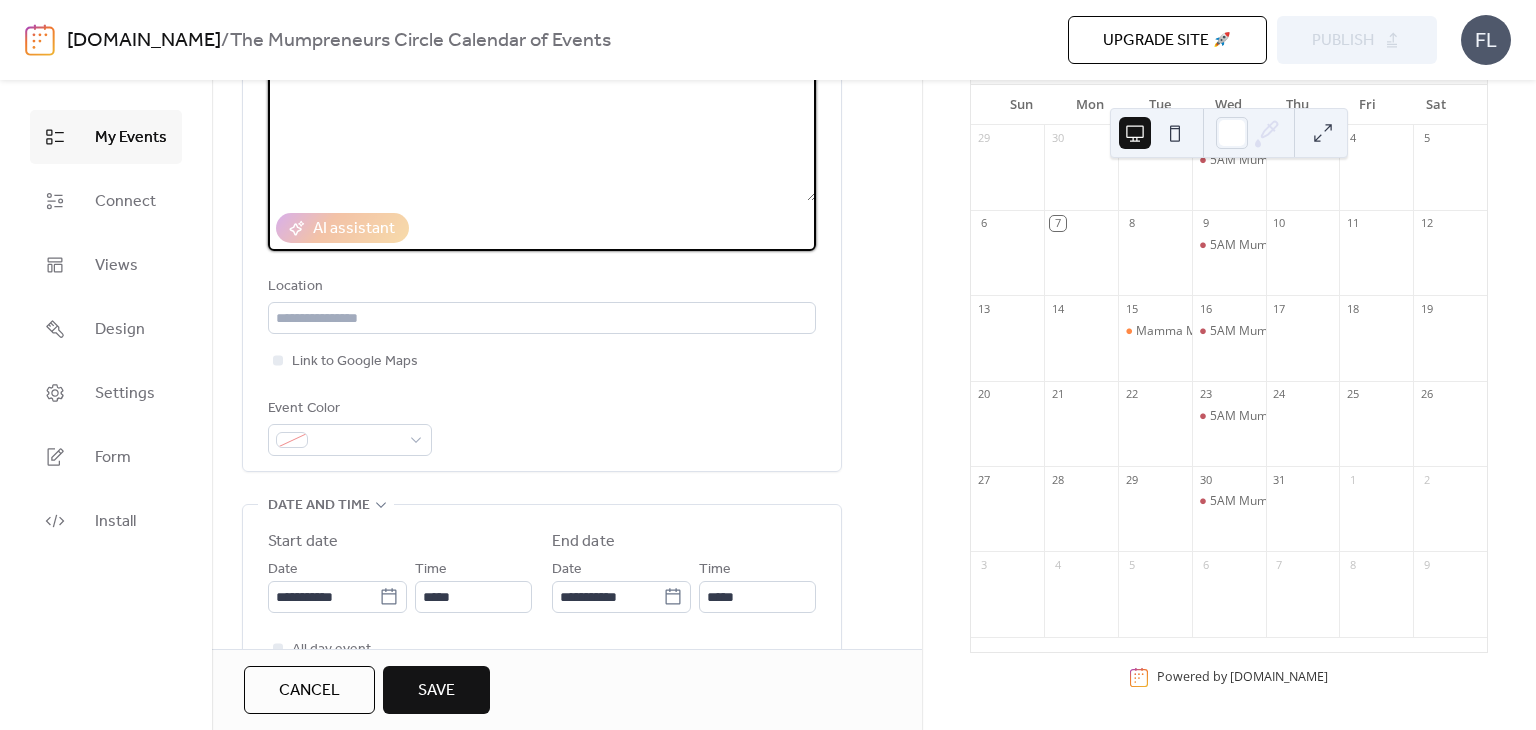 scroll, scrollTop: 500, scrollLeft: 0, axis: vertical 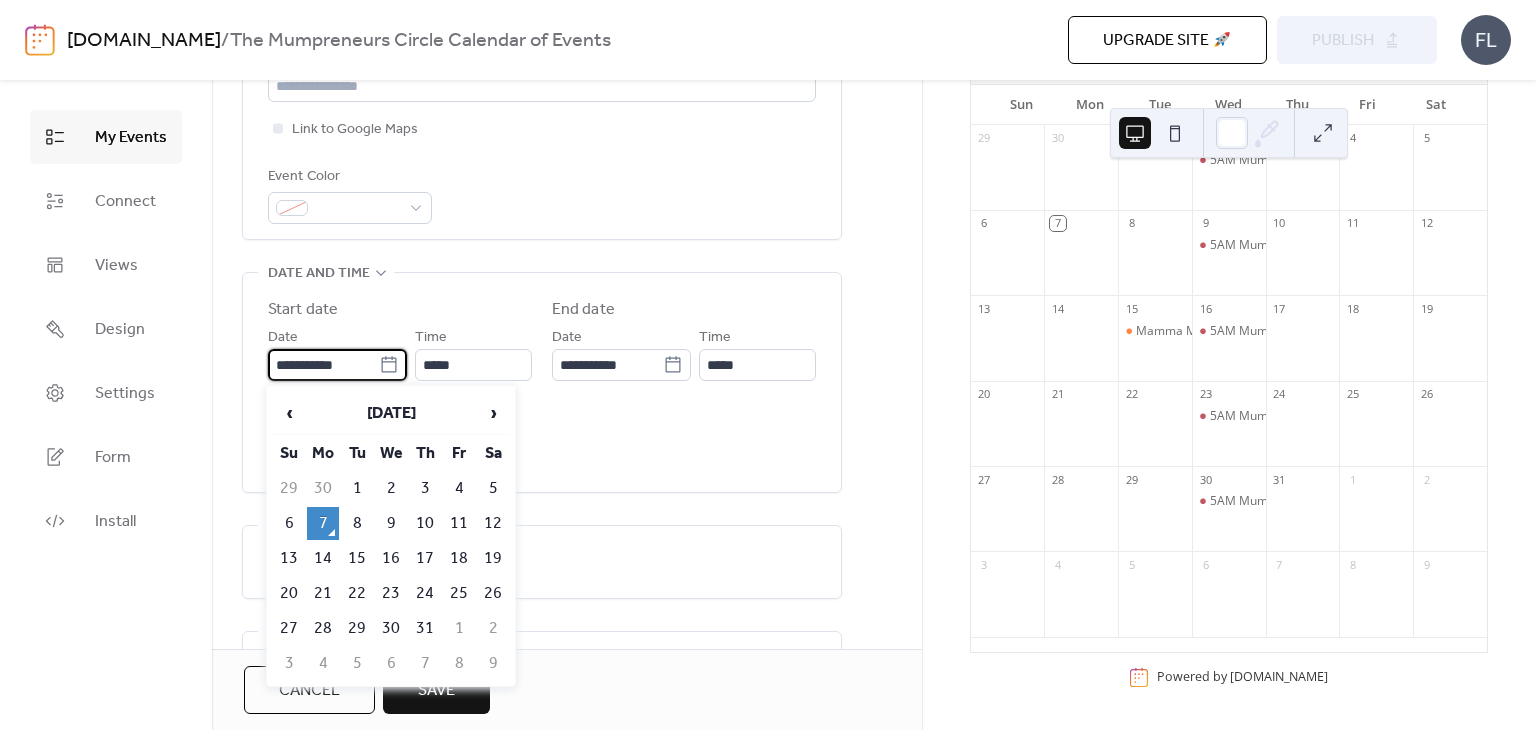 click on "**********" at bounding box center (323, 365) 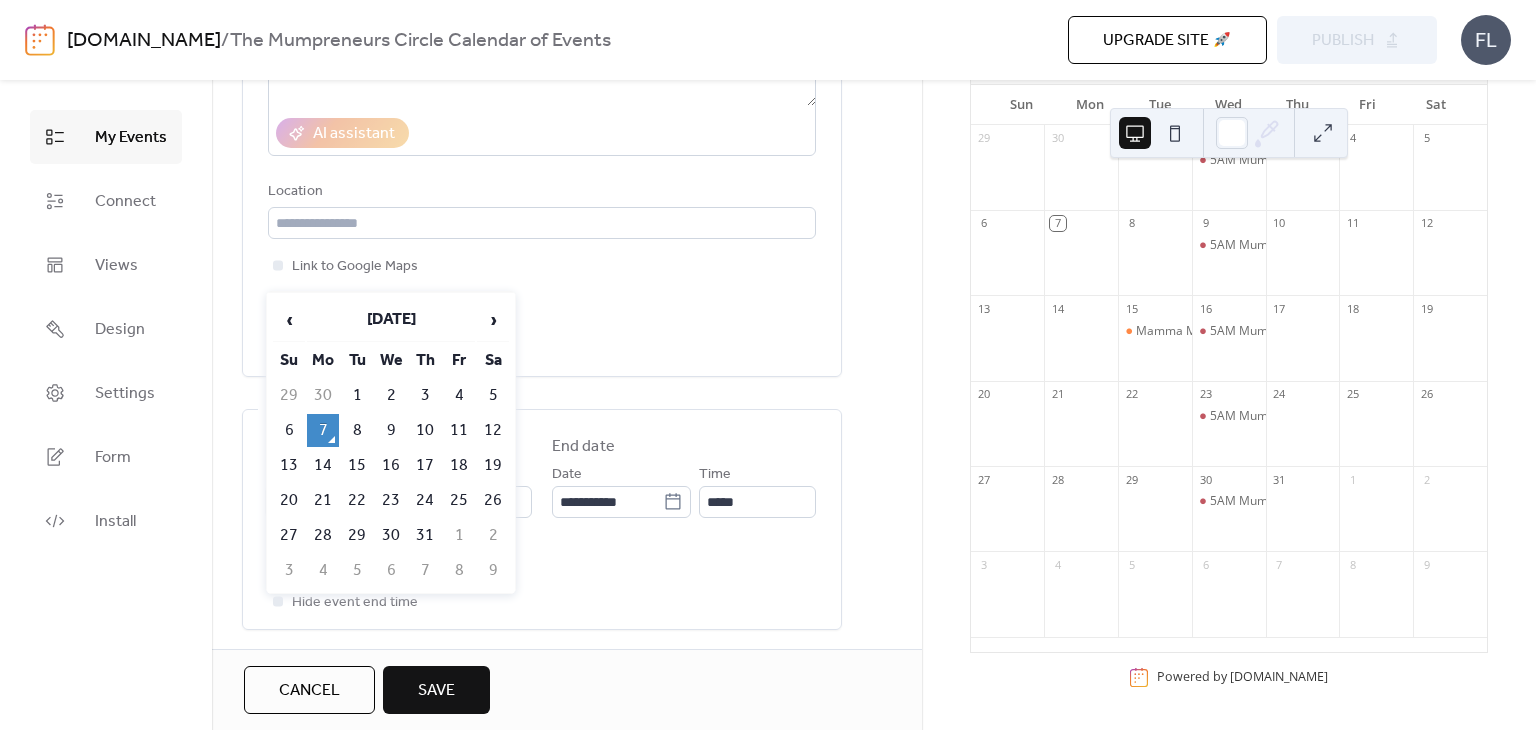 scroll, scrollTop: 200, scrollLeft: 0, axis: vertical 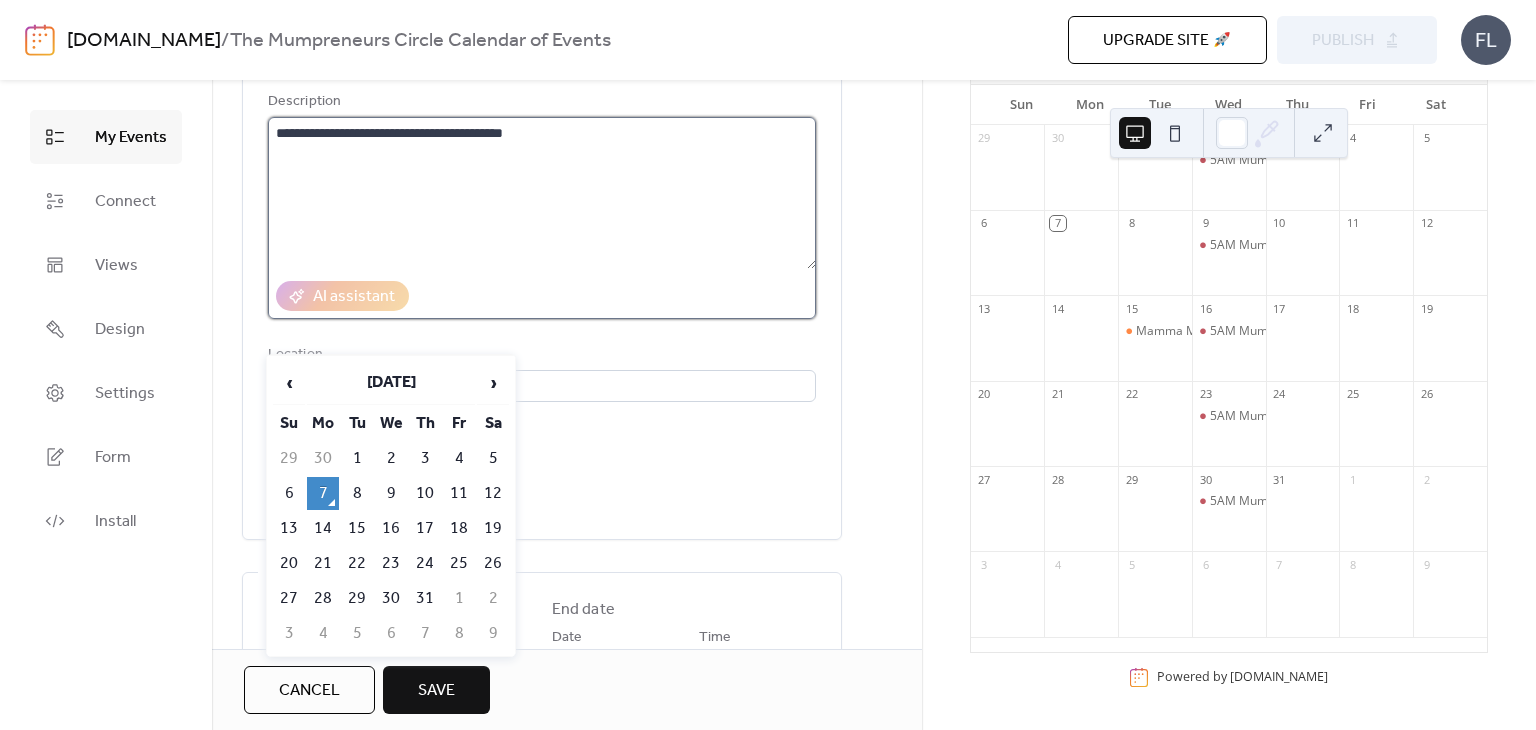 click on "**********" at bounding box center (542, 193) 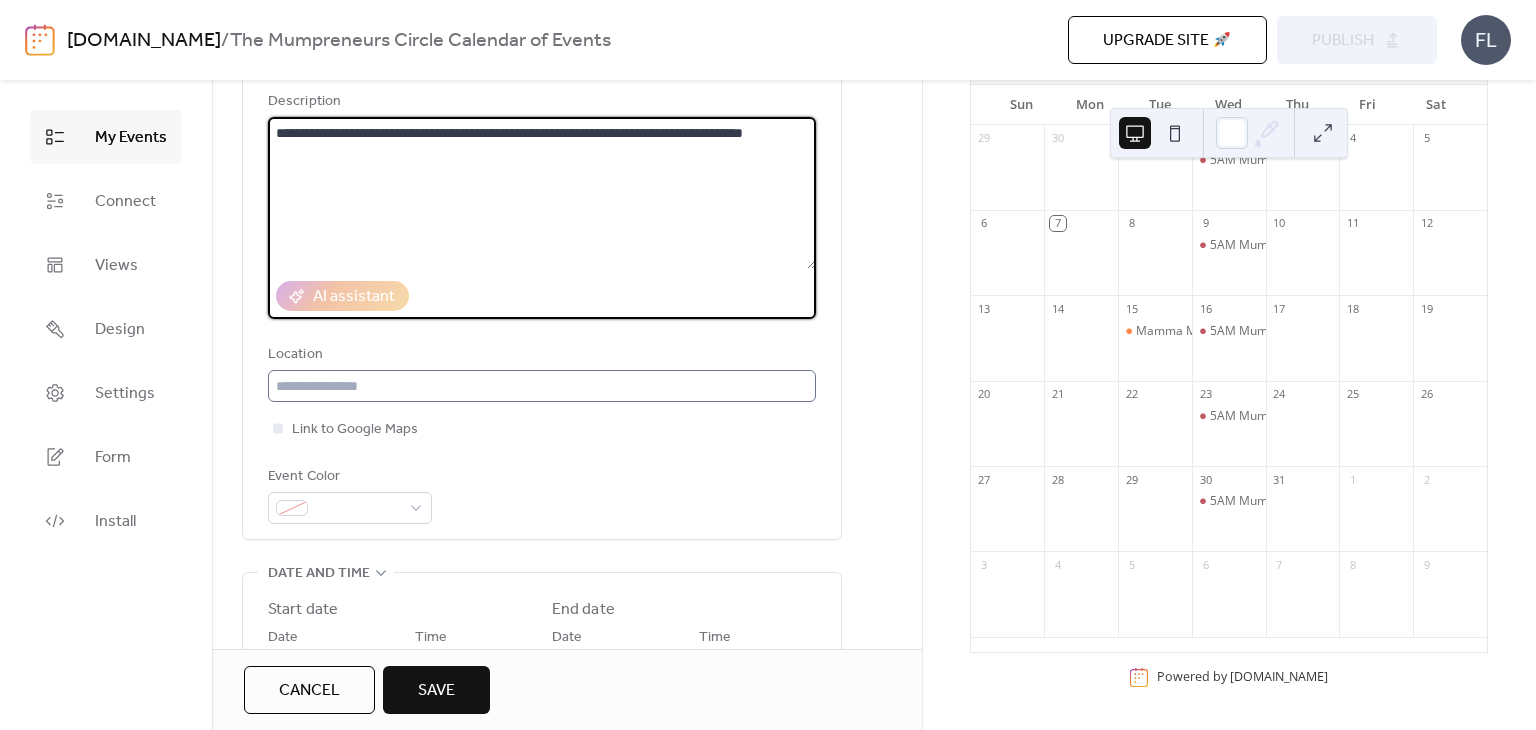 type on "**********" 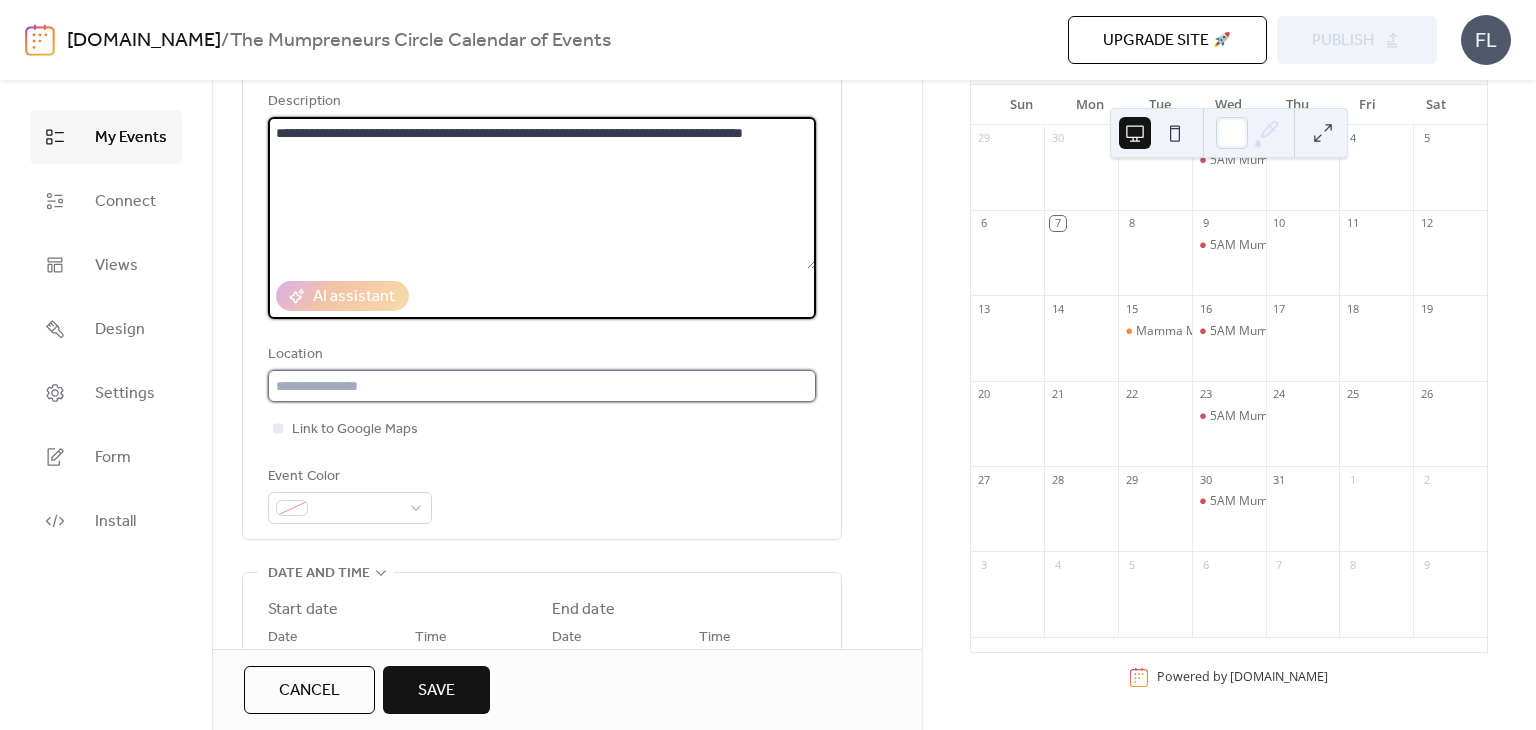 click at bounding box center (542, 386) 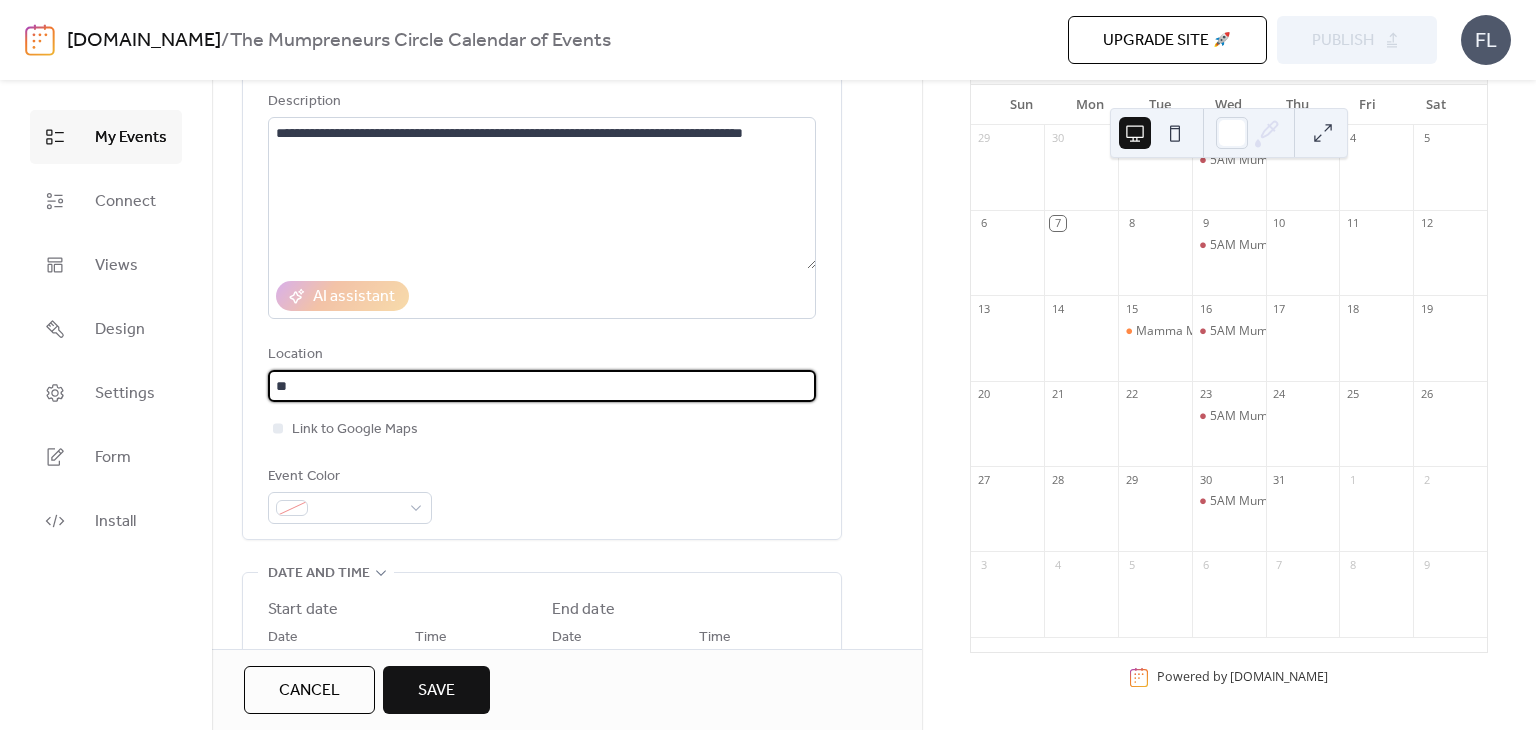 type on "*" 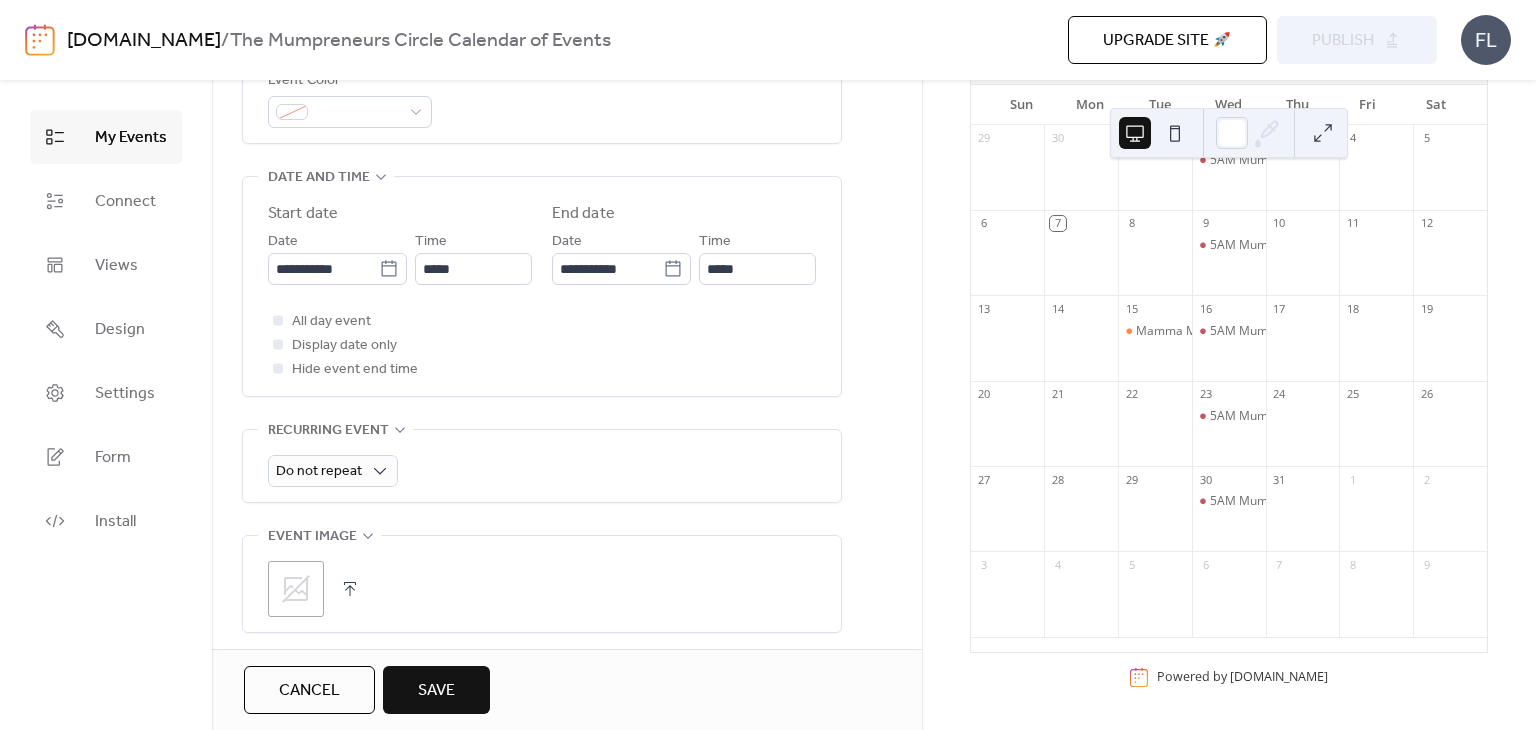 scroll, scrollTop: 600, scrollLeft: 0, axis: vertical 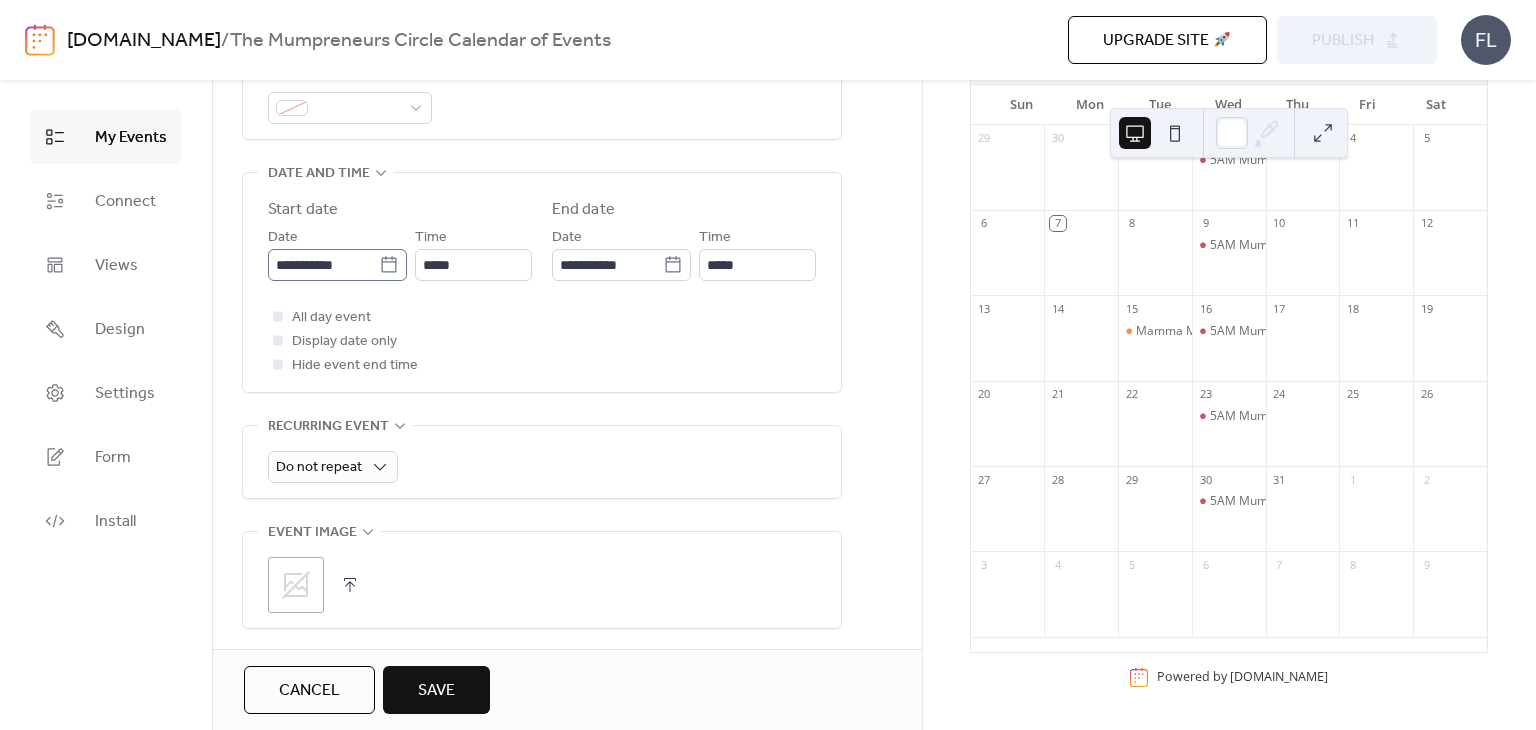 type on "******" 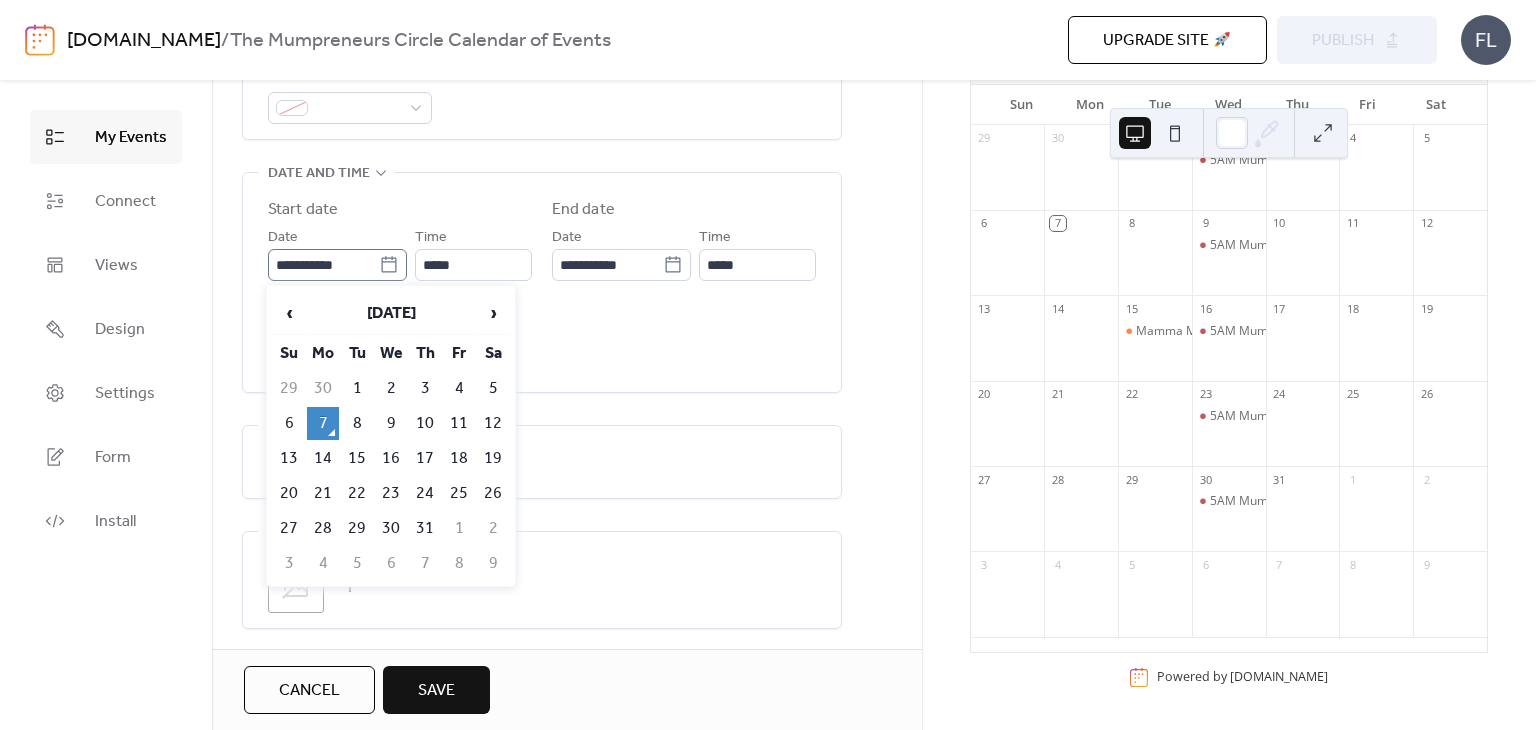 click 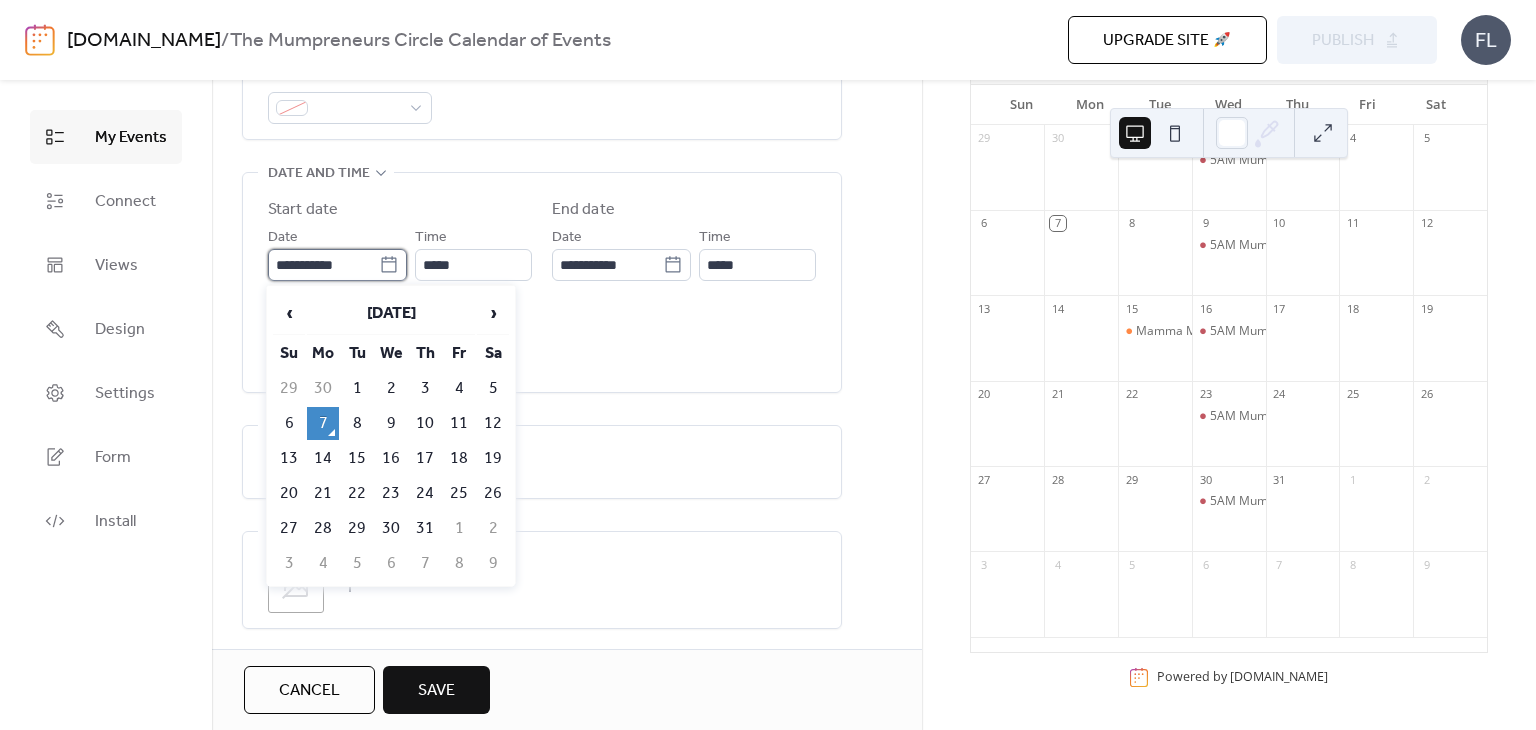 click on "**********" at bounding box center (323, 265) 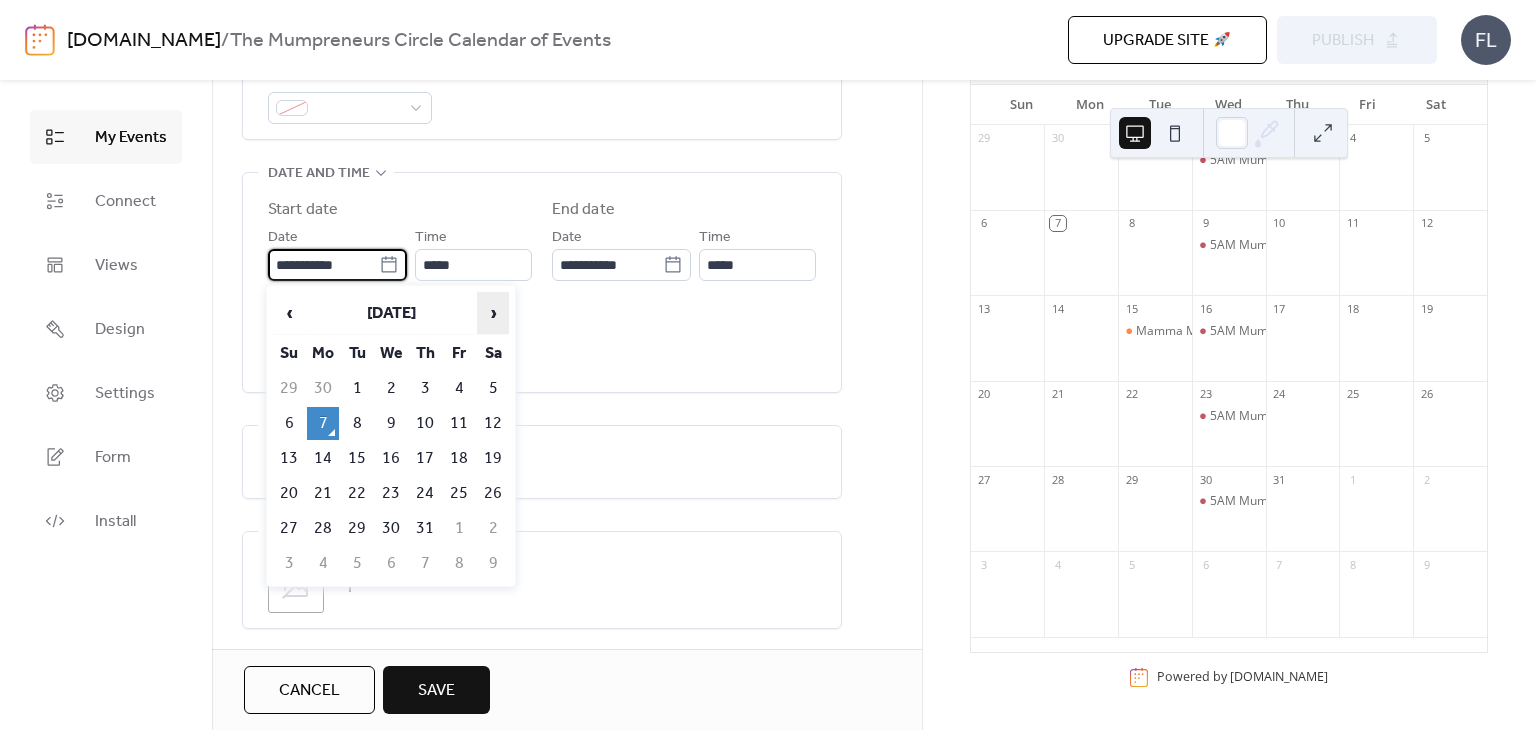 click on "›" at bounding box center (493, 313) 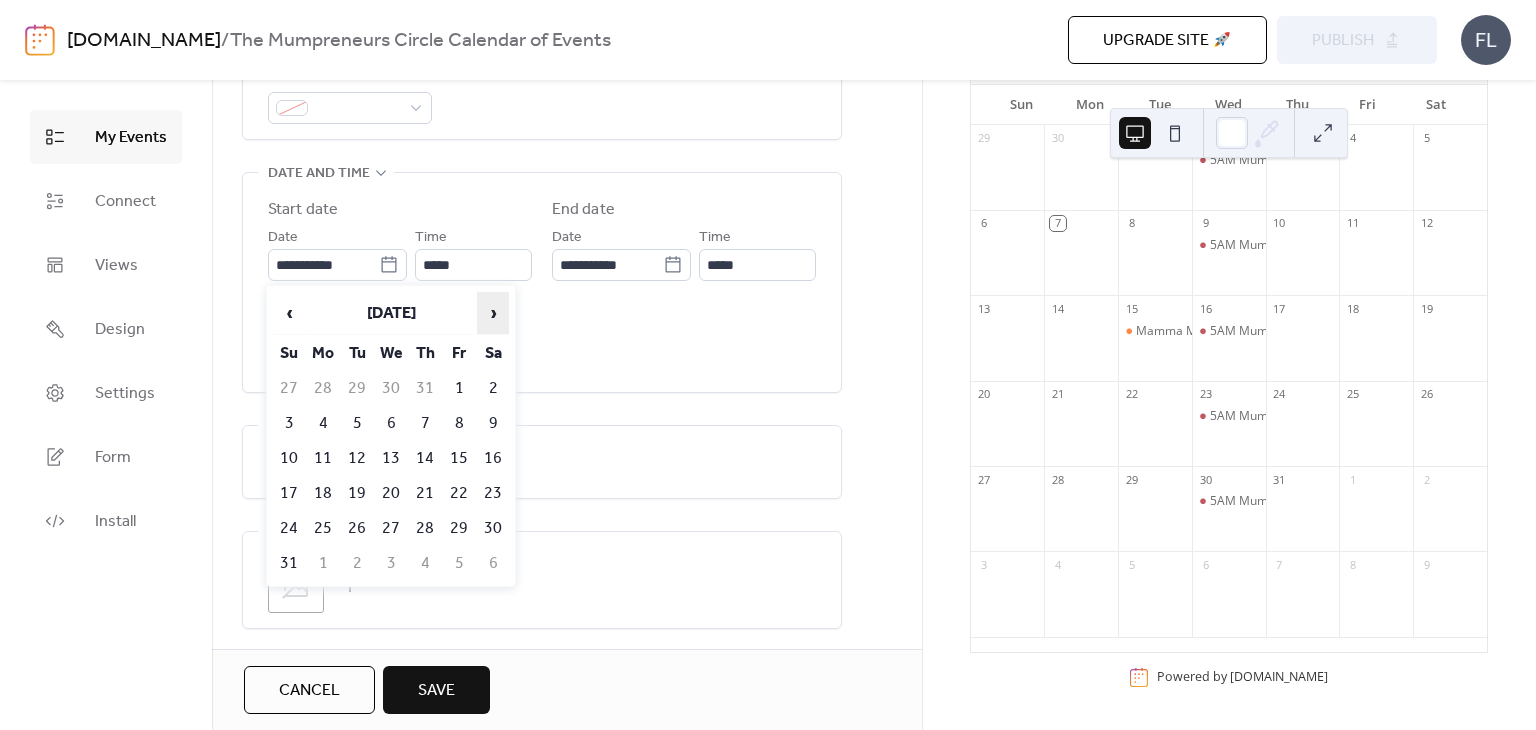 click on "›" at bounding box center [493, 313] 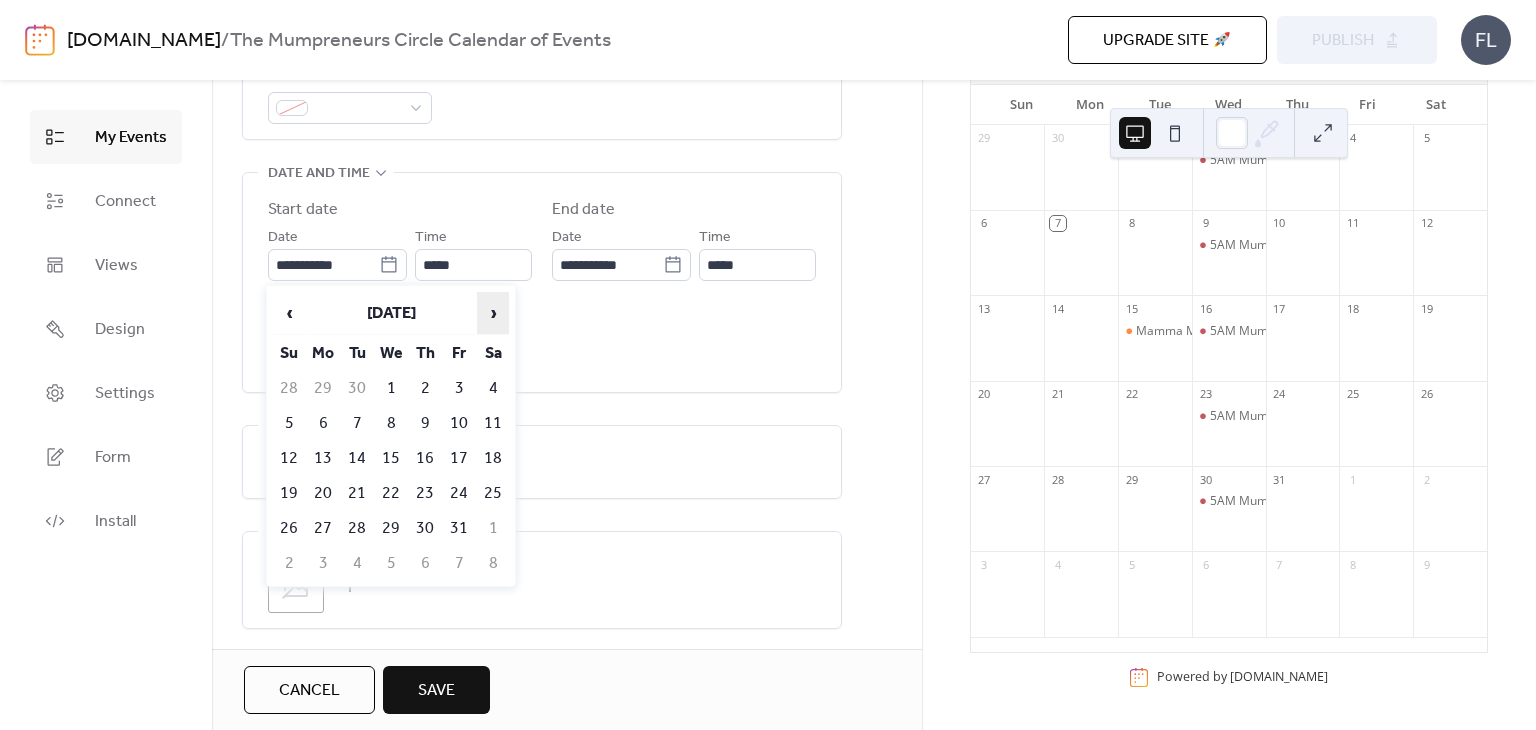 click on "›" at bounding box center (493, 313) 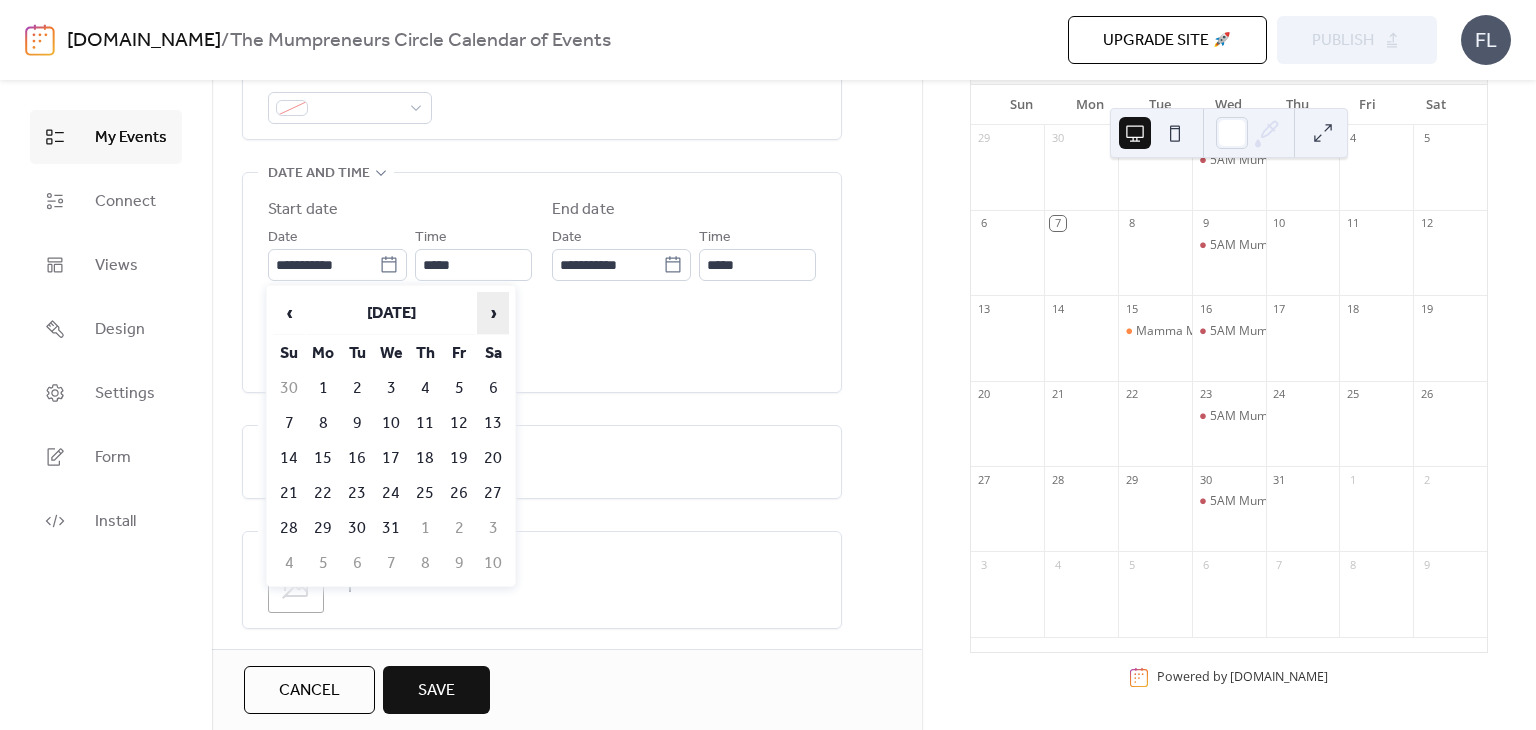click on "›" at bounding box center (493, 313) 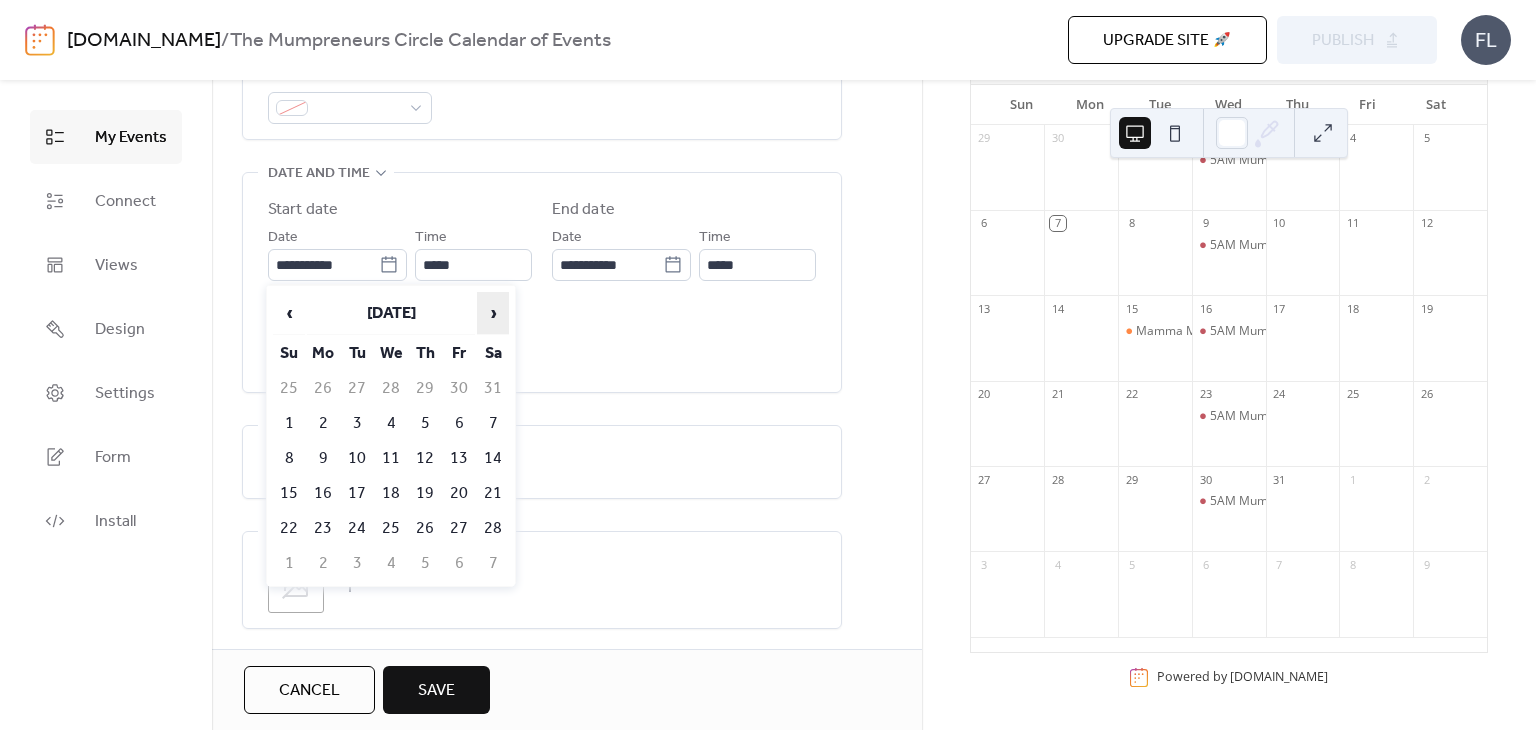 click on "›" at bounding box center (493, 313) 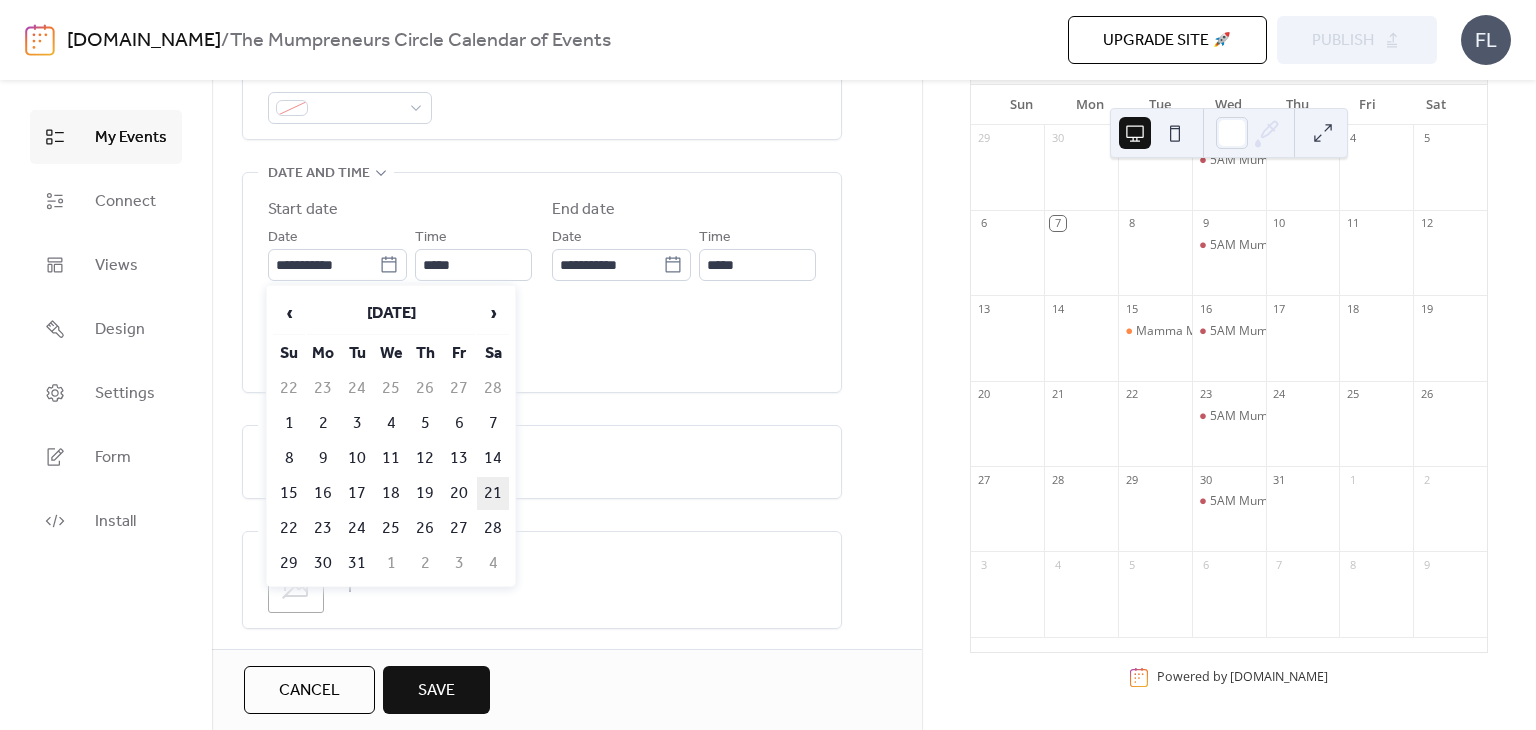 click on "21" at bounding box center [493, 493] 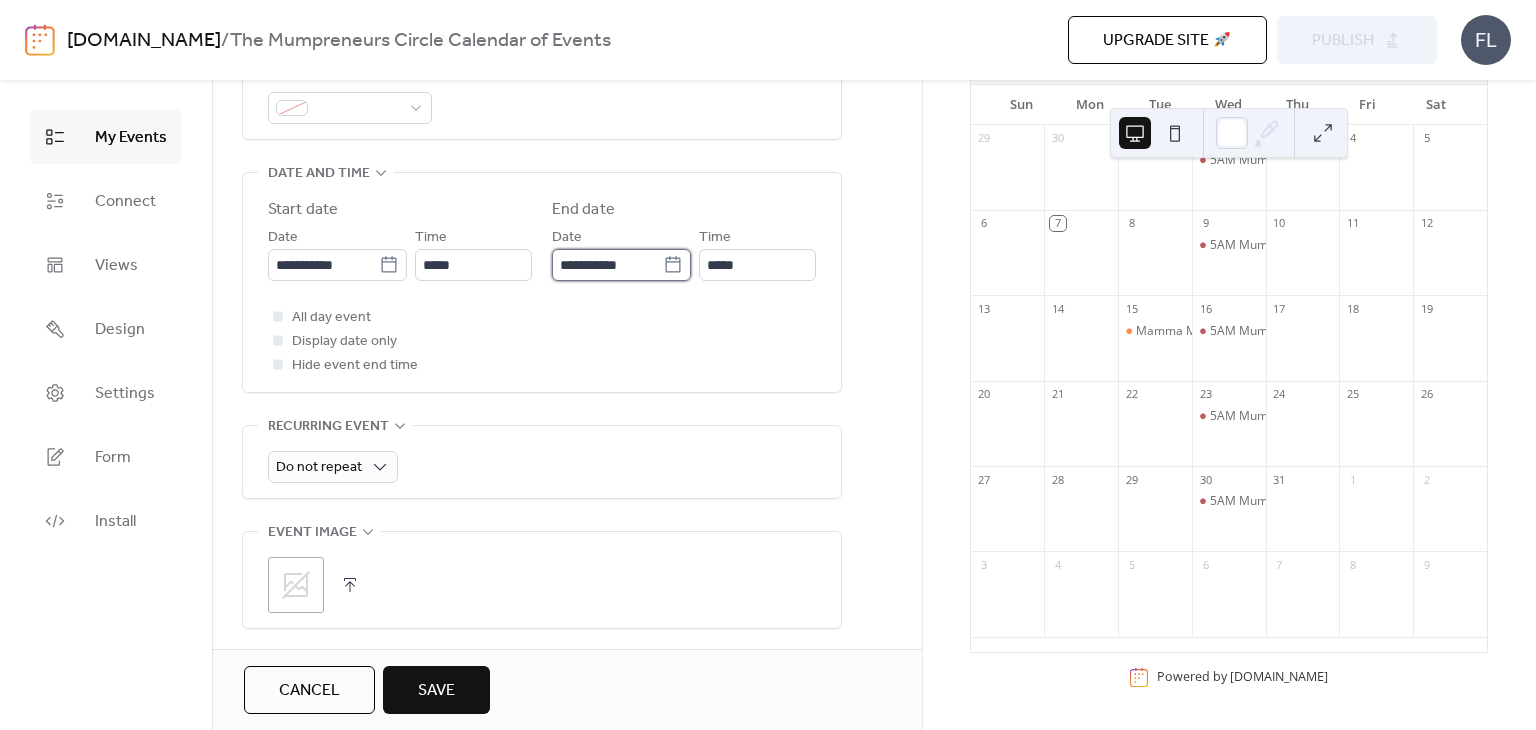 click on "**********" at bounding box center [607, 265] 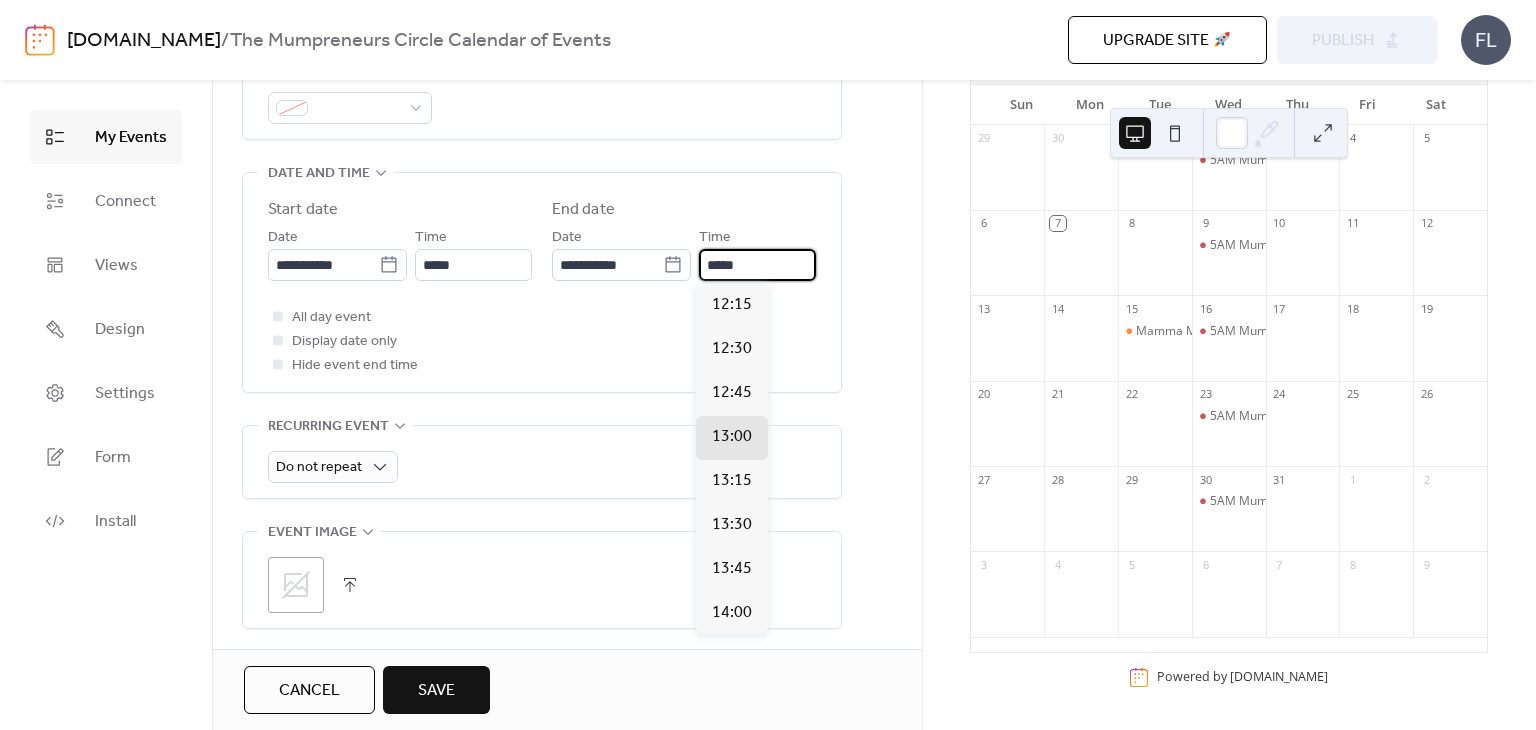 click on "*****" at bounding box center [757, 265] 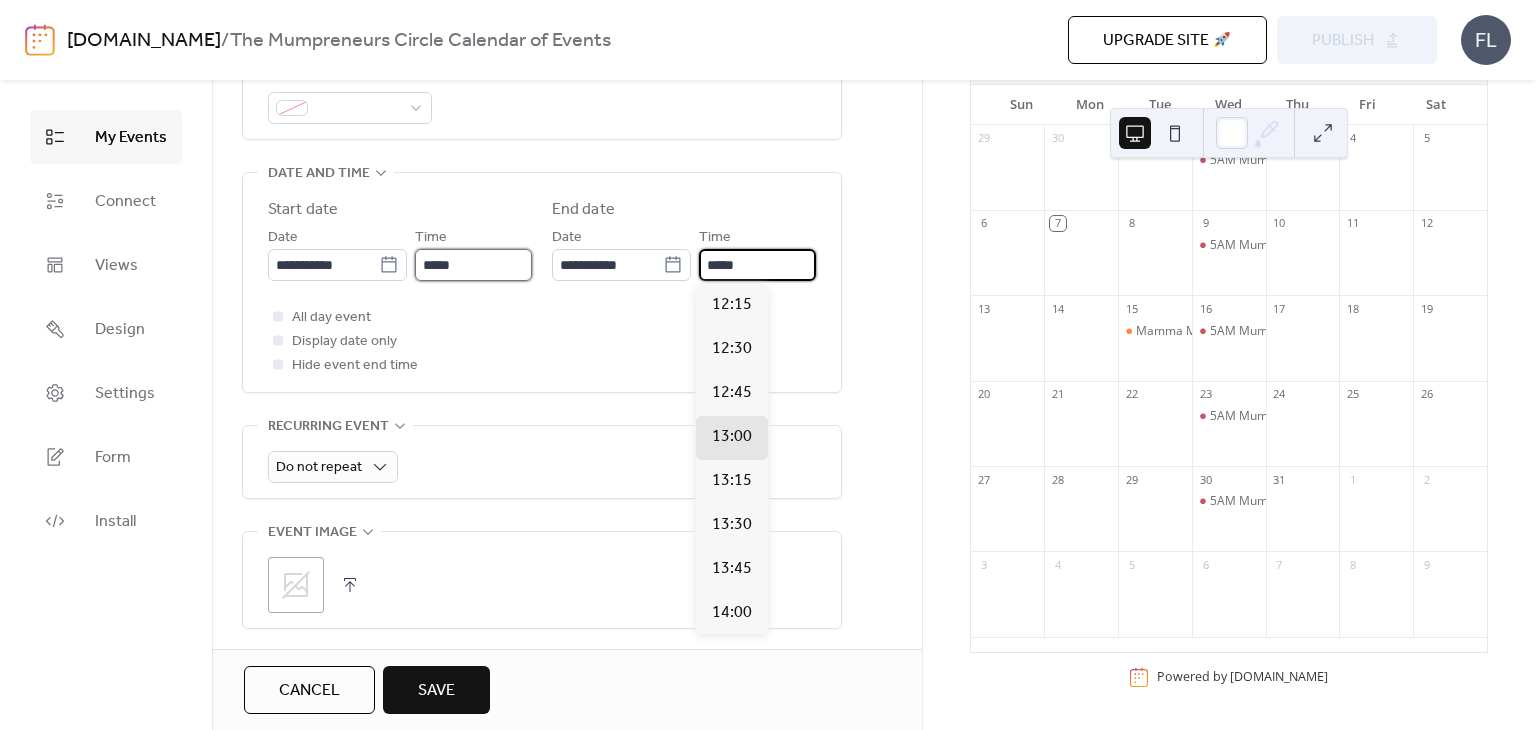 click on "*****" at bounding box center [473, 265] 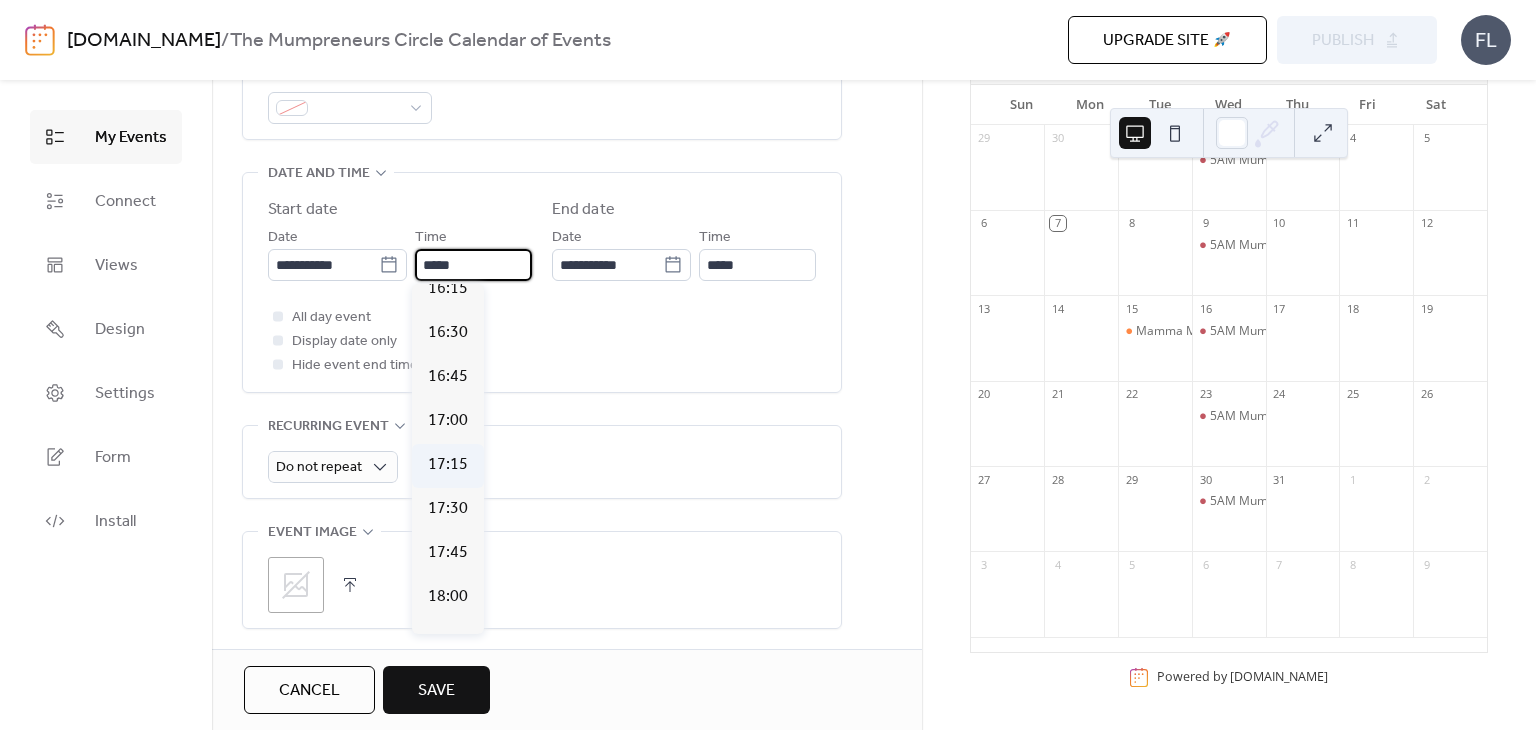 scroll, scrollTop: 3012, scrollLeft: 0, axis: vertical 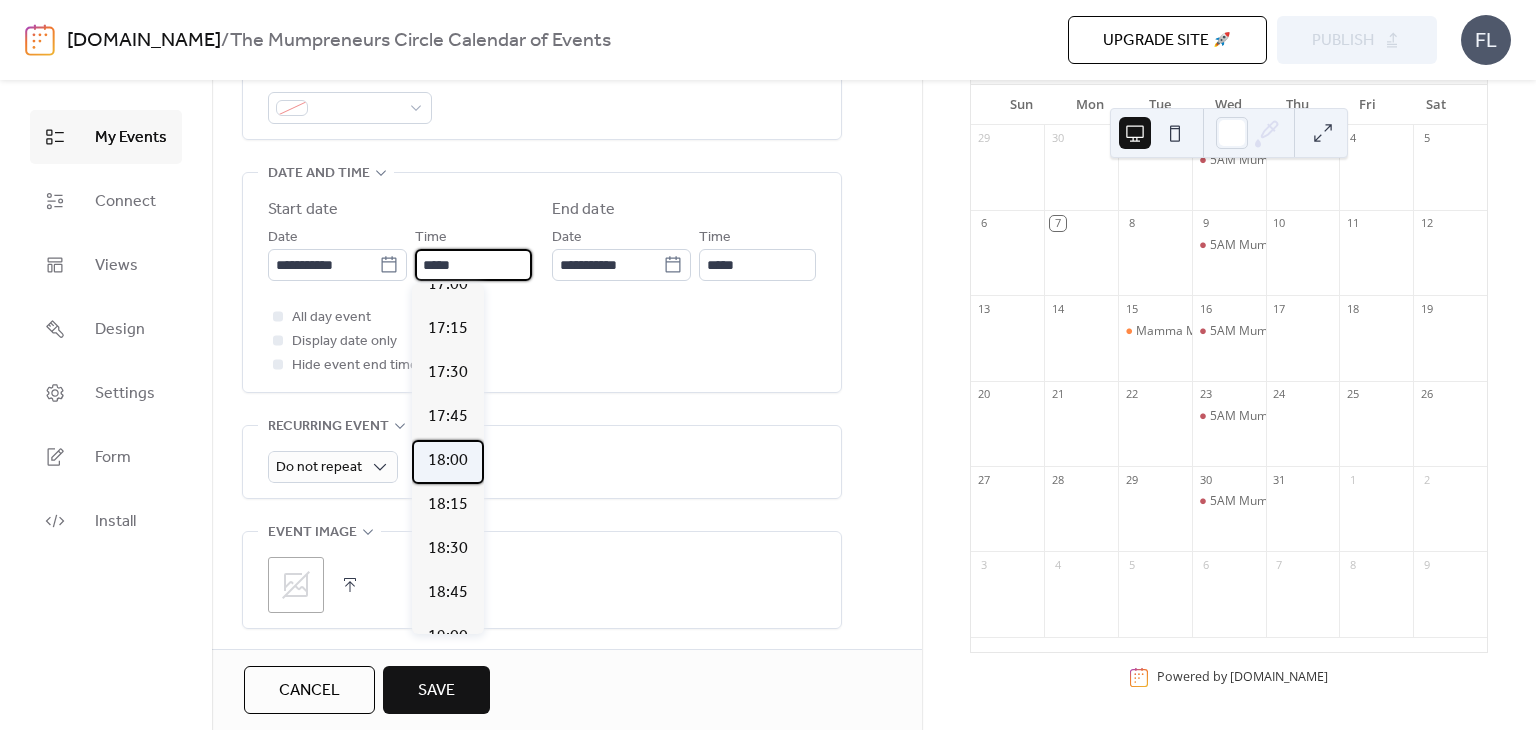 click on "18:00" at bounding box center [448, 461] 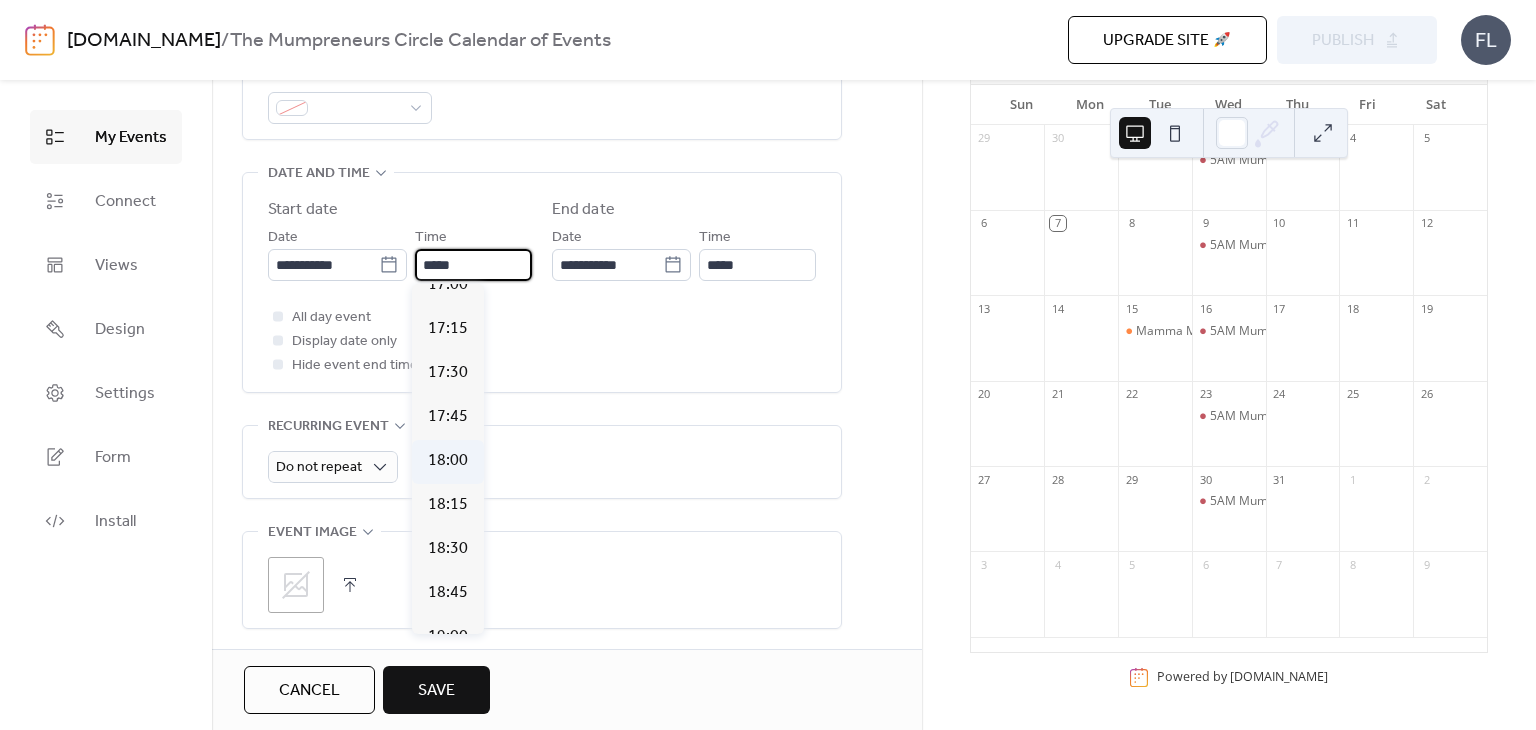 type on "*****" 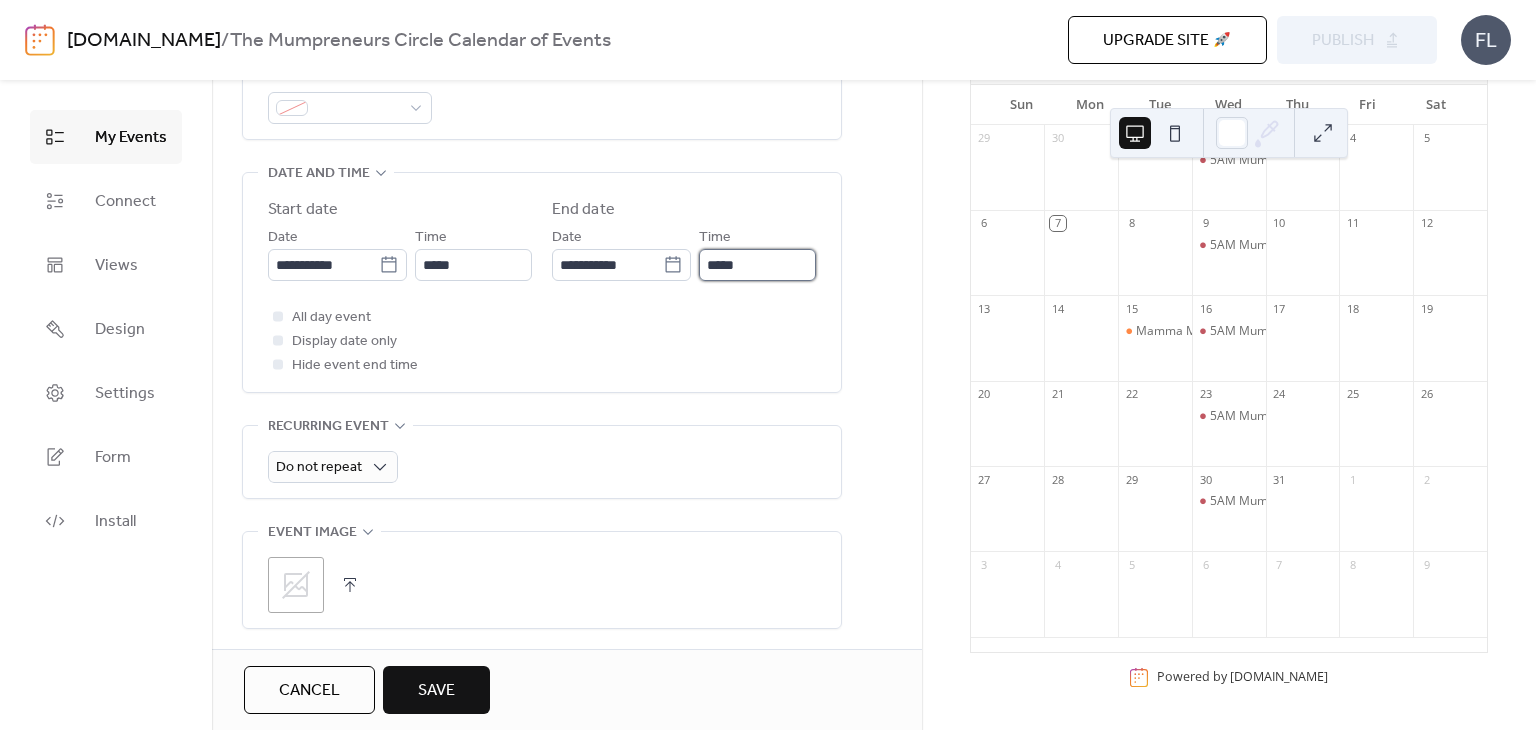 click on "*****" at bounding box center (757, 265) 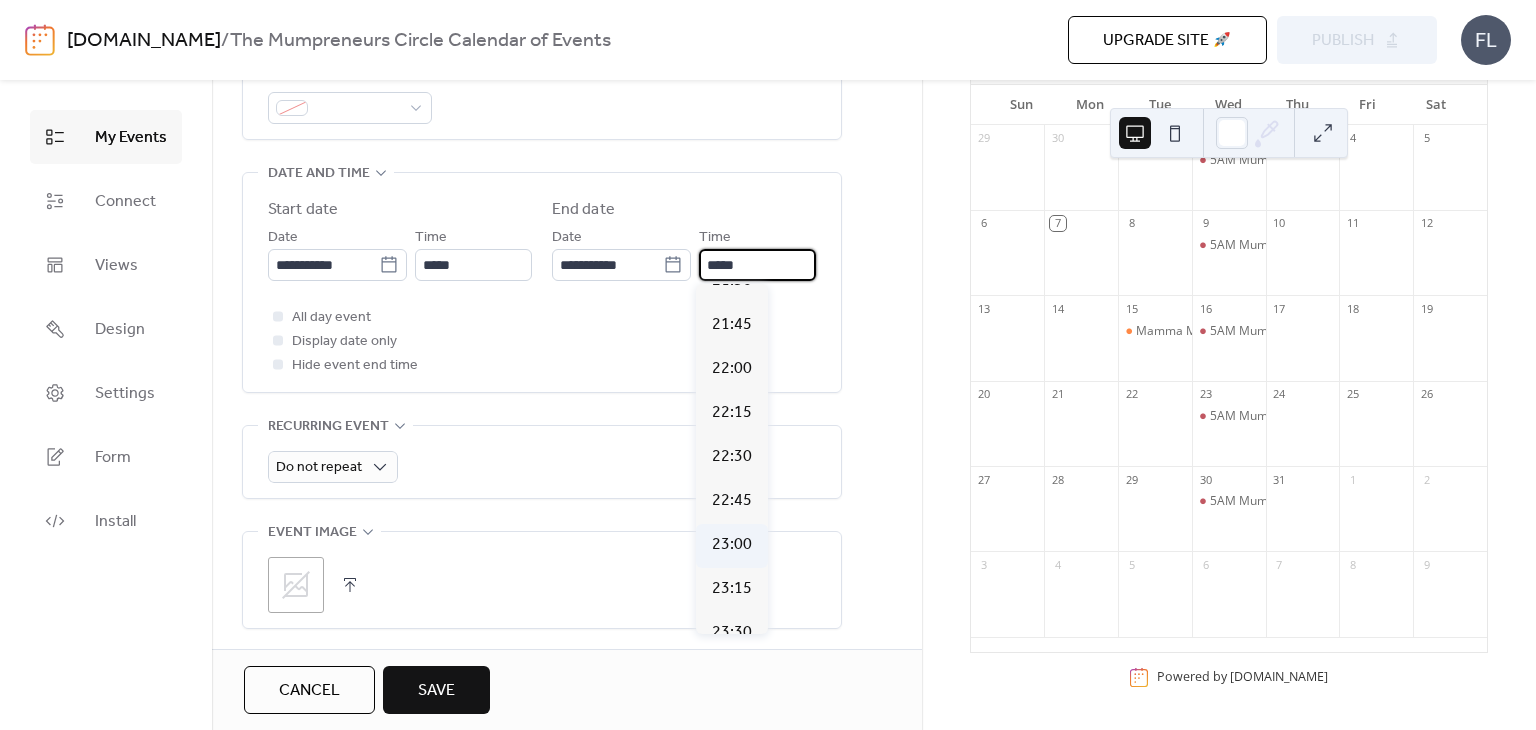 scroll, scrollTop: 600, scrollLeft: 0, axis: vertical 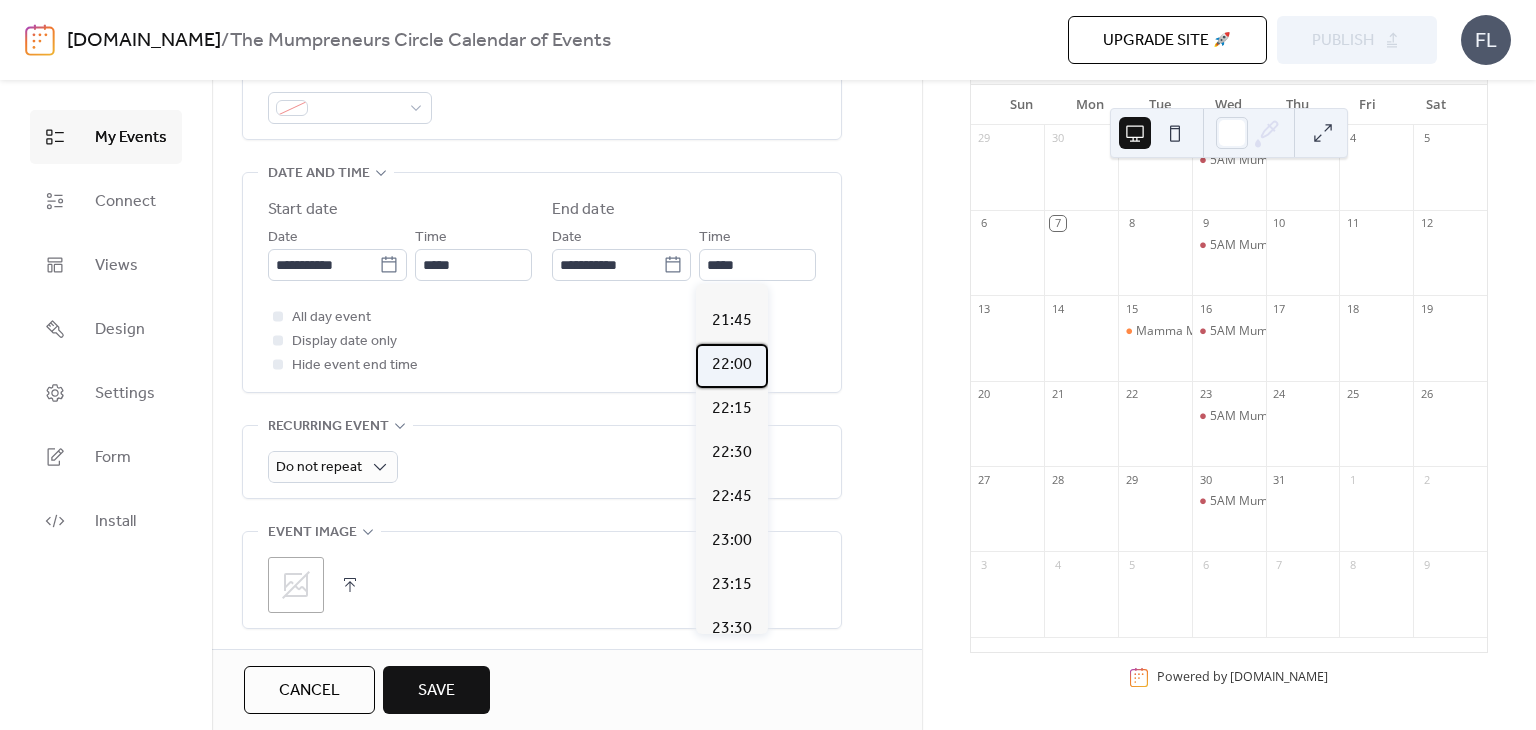 click on "22:00" at bounding box center (732, 366) 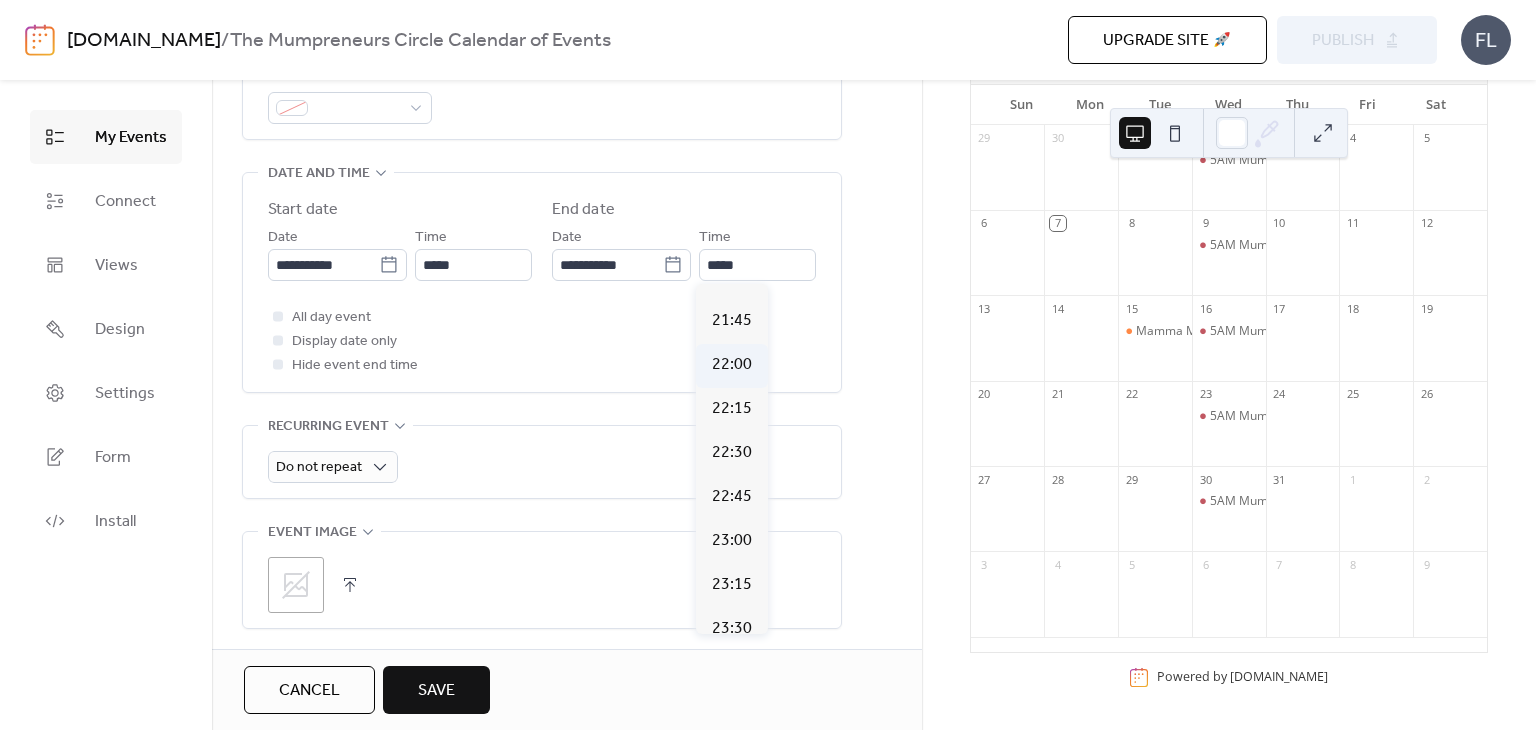 type on "*****" 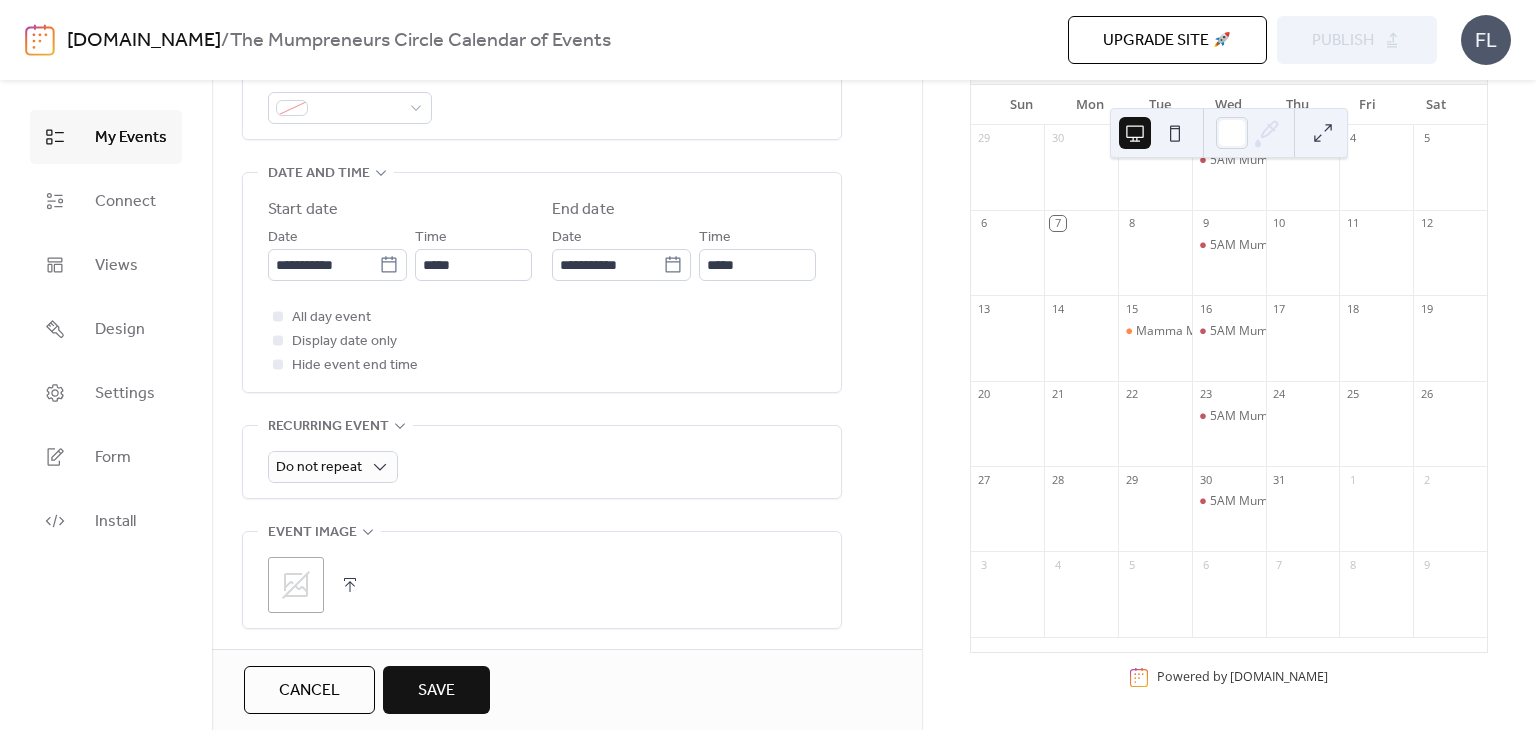 click on "All day event Display date only Hide event end time" at bounding box center [542, 341] 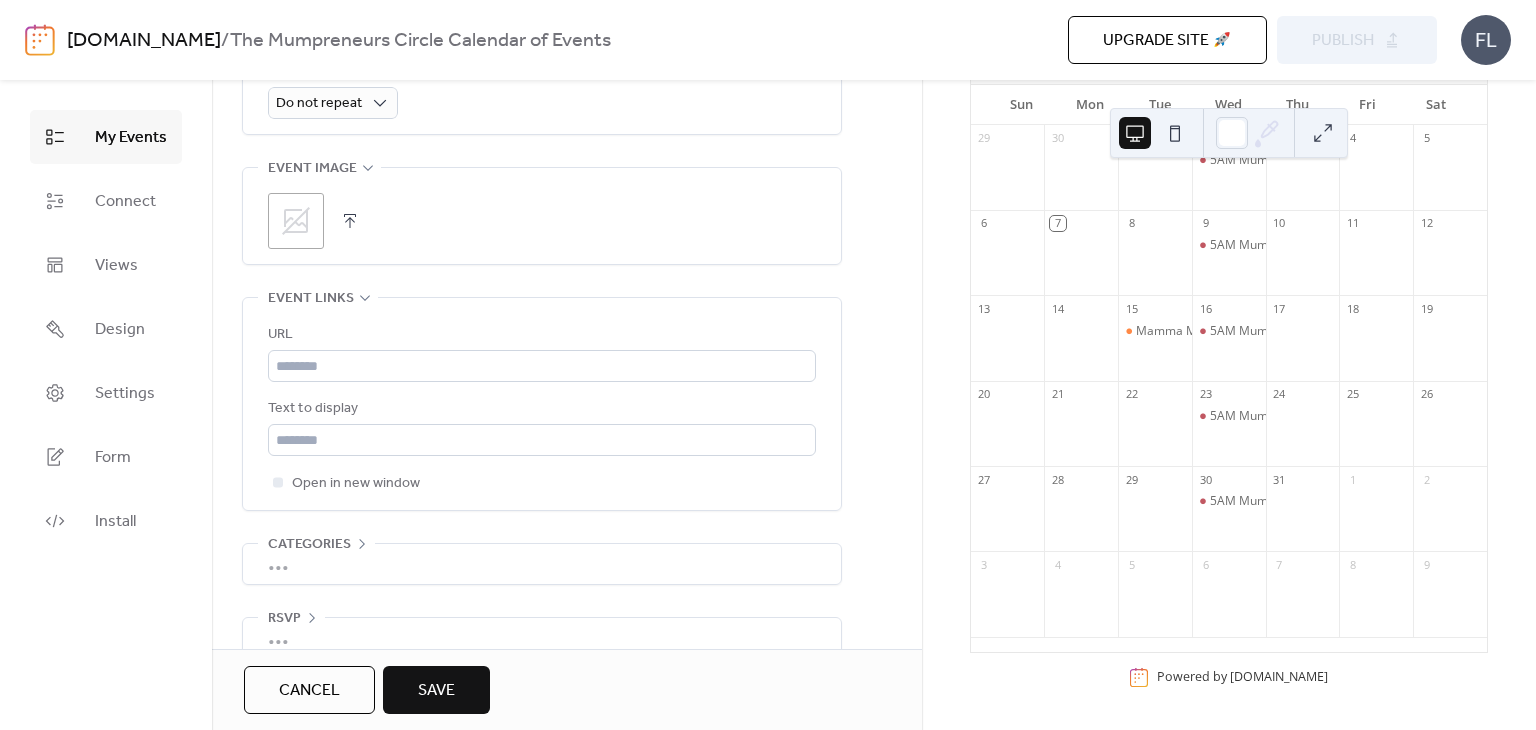scroll, scrollTop: 995, scrollLeft: 0, axis: vertical 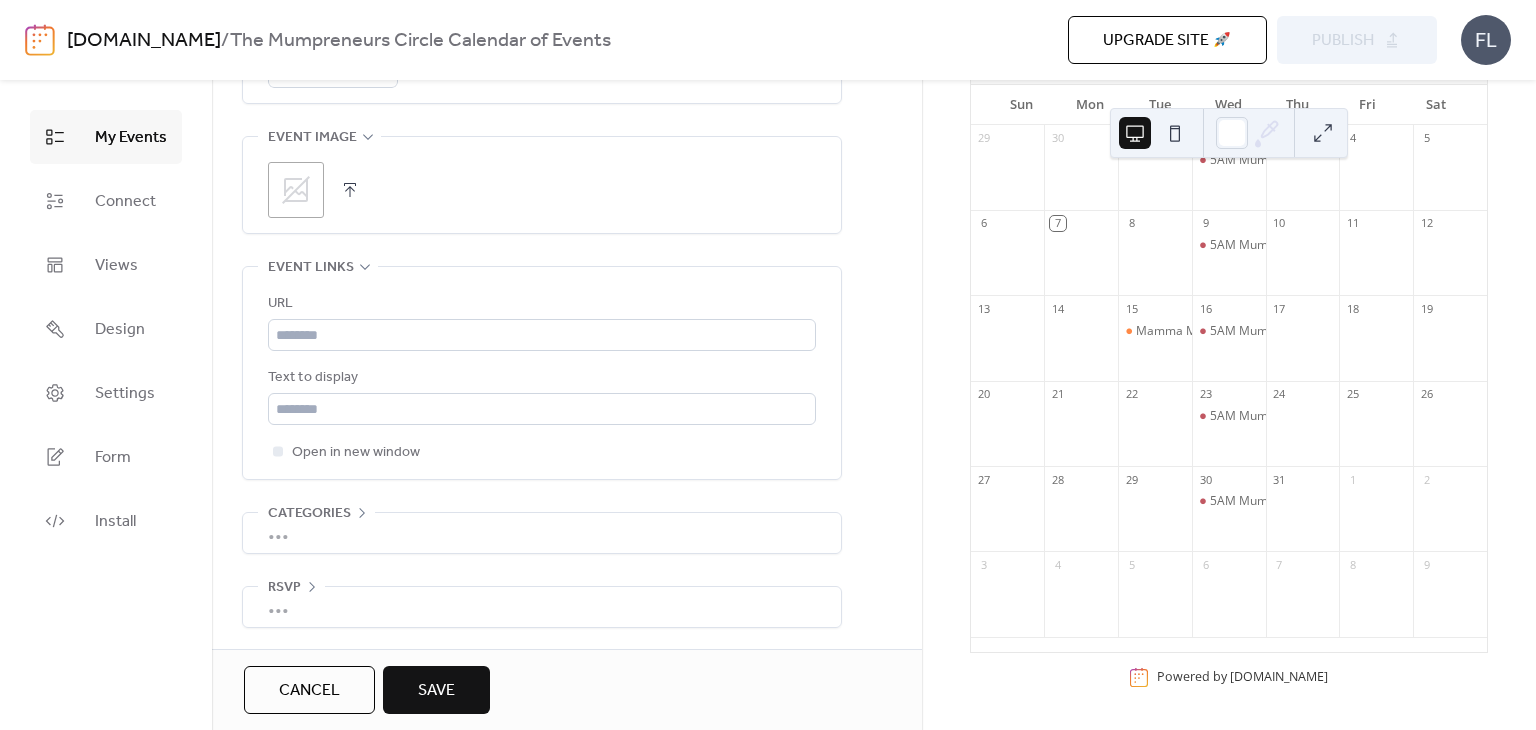click 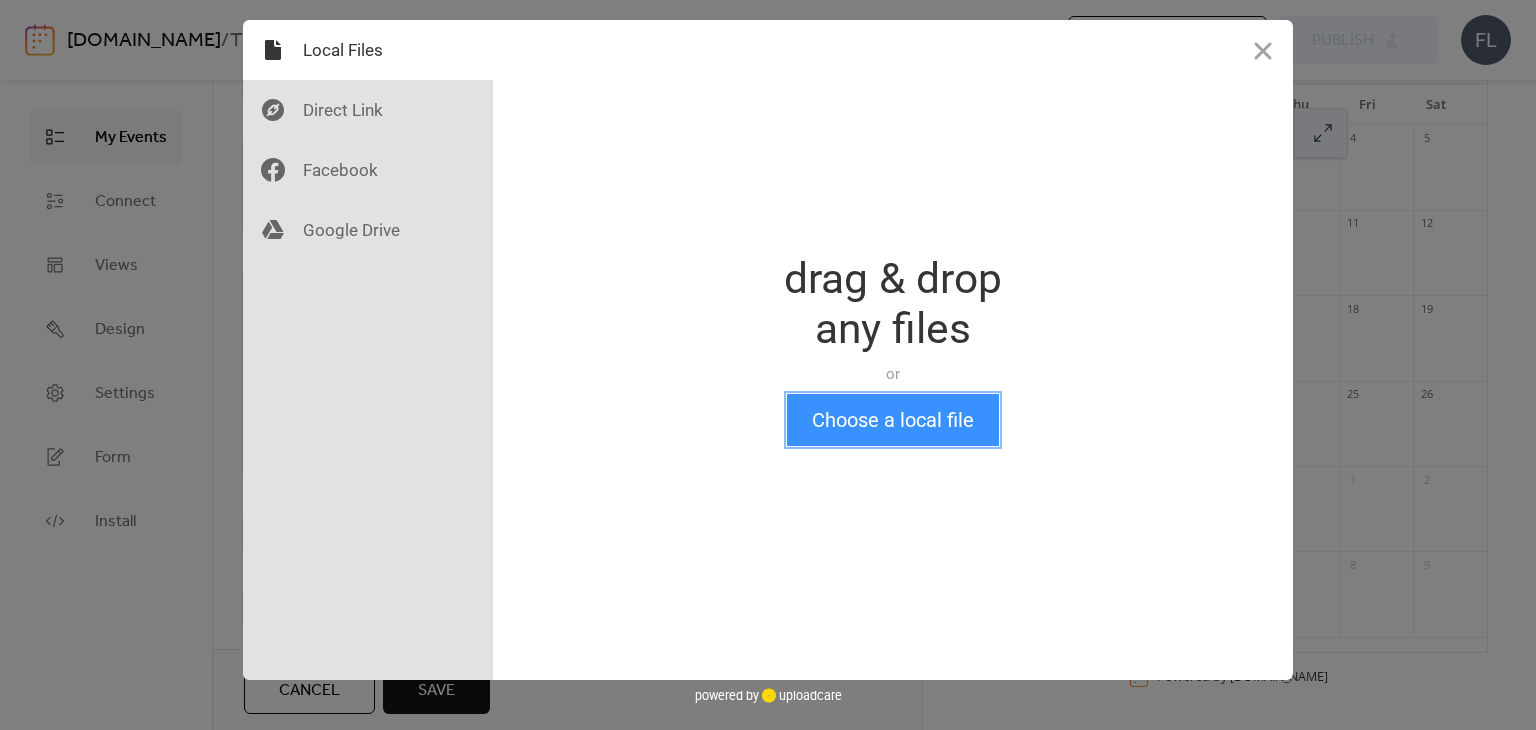click on "Choose a local file" at bounding box center [893, 420] 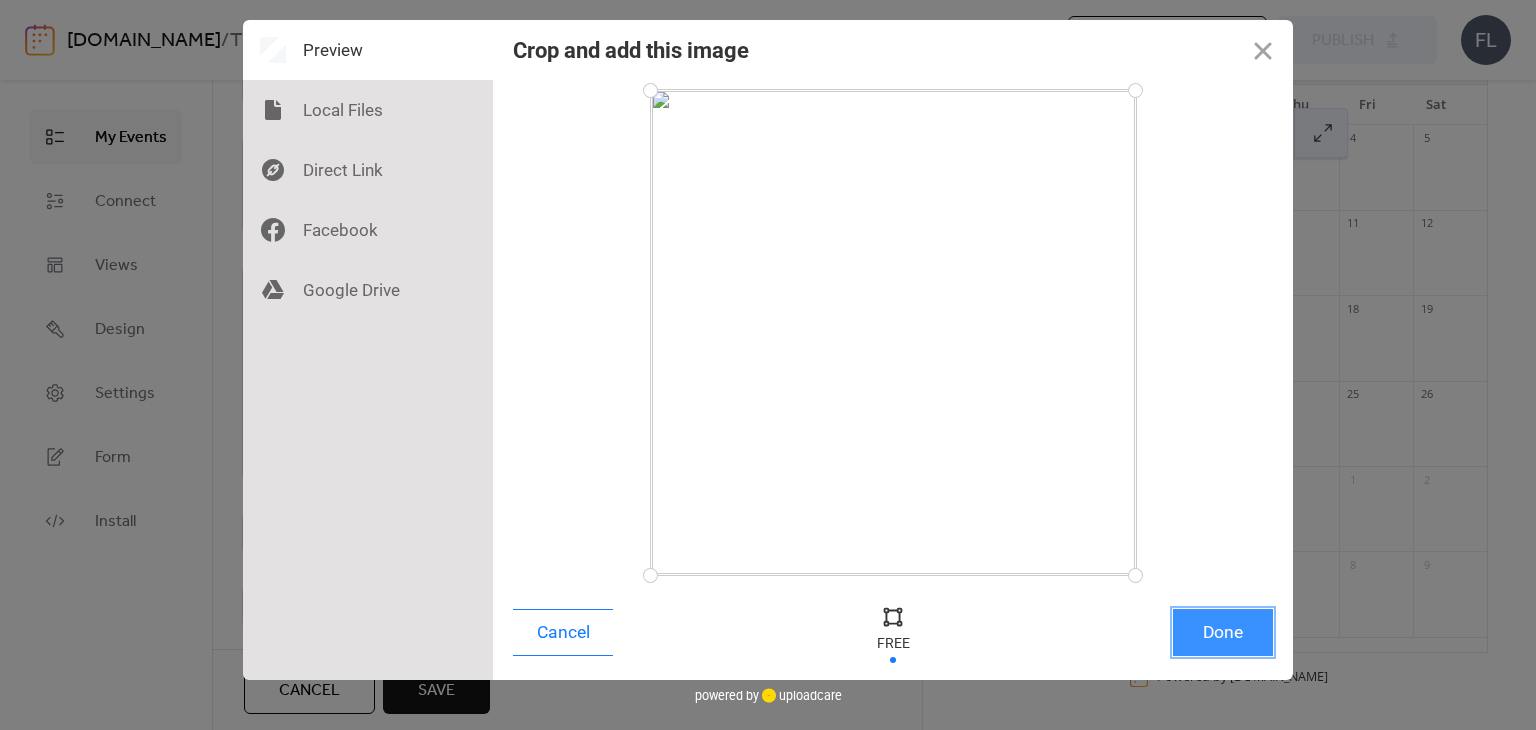 click on "Done" at bounding box center (1223, 632) 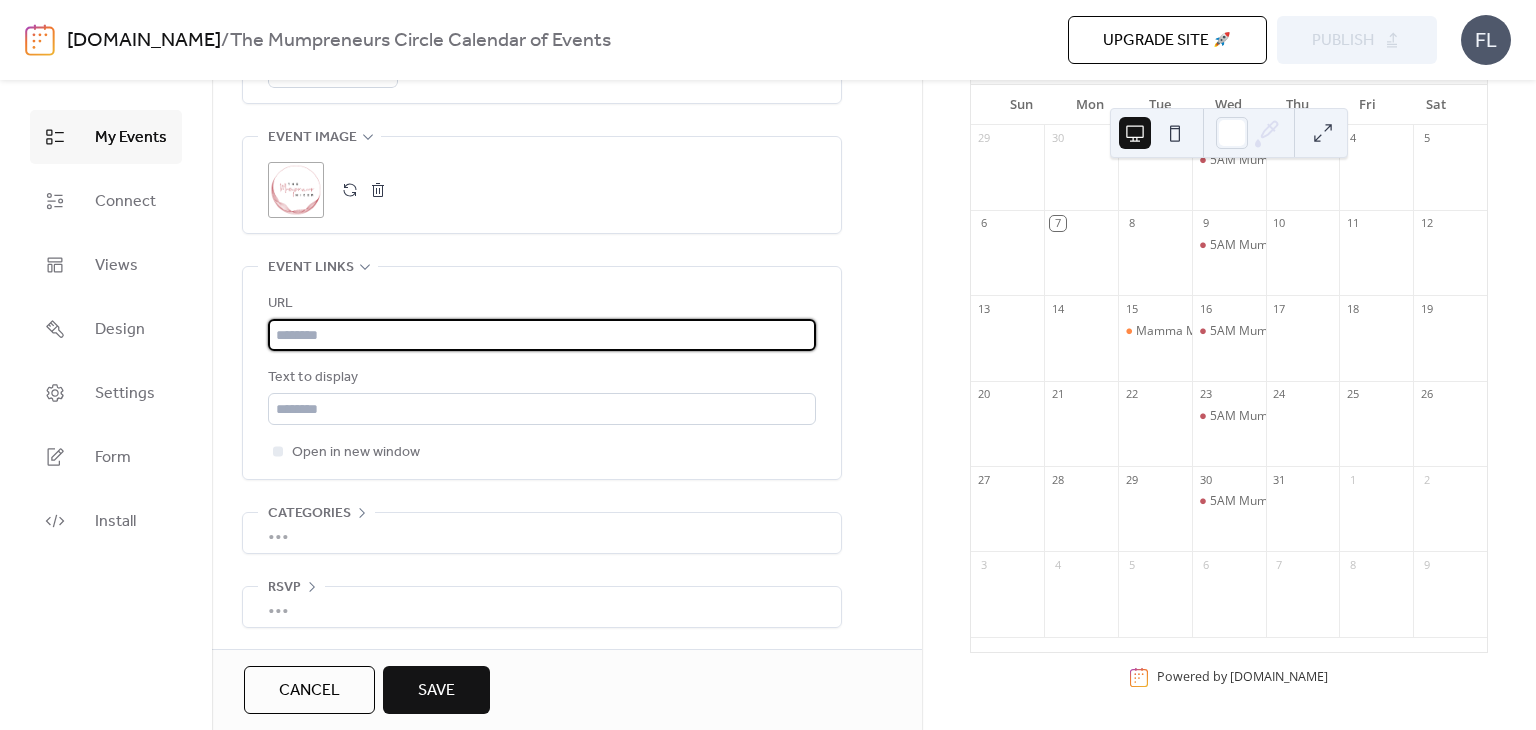 click at bounding box center (542, 335) 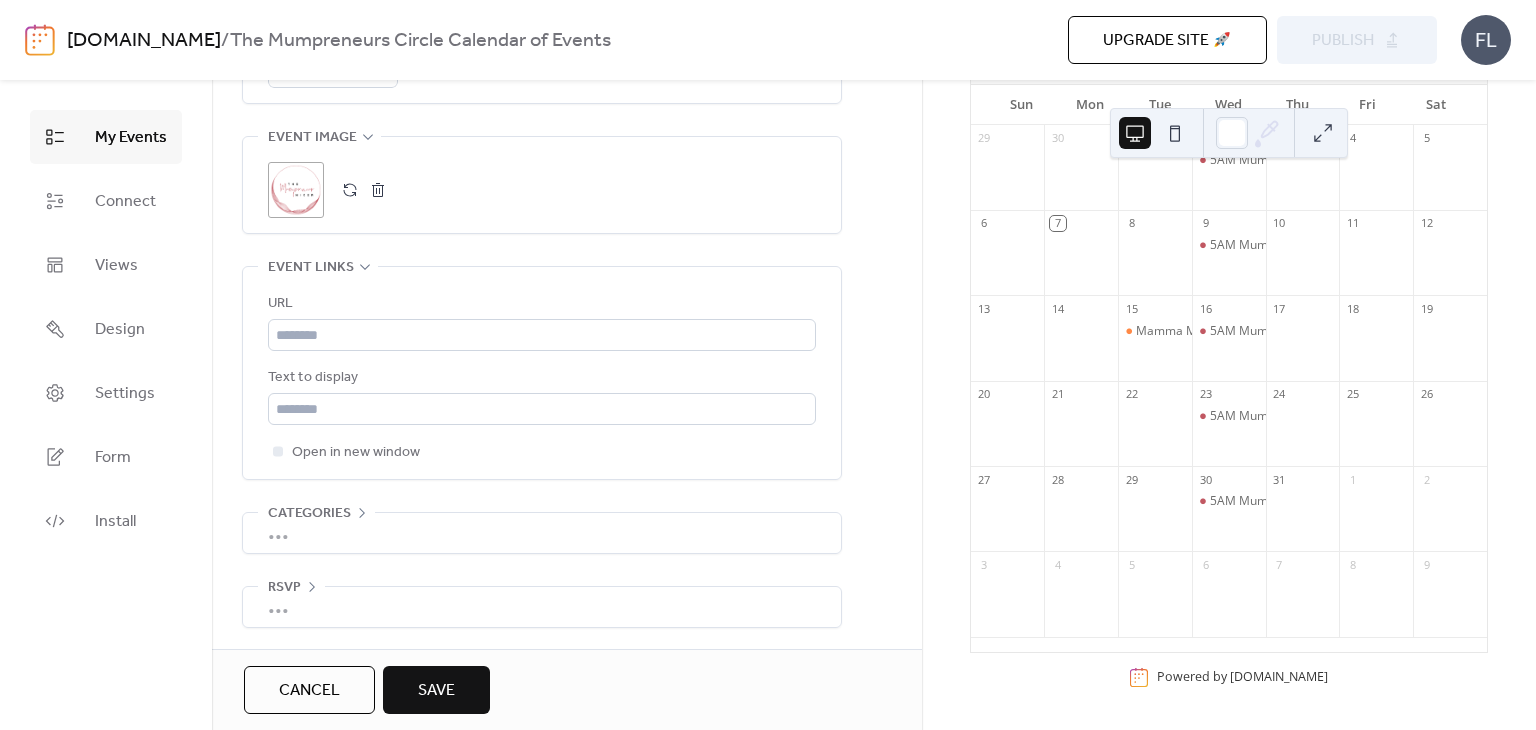 click on "URL Text to display Open in new window" at bounding box center [542, 373] 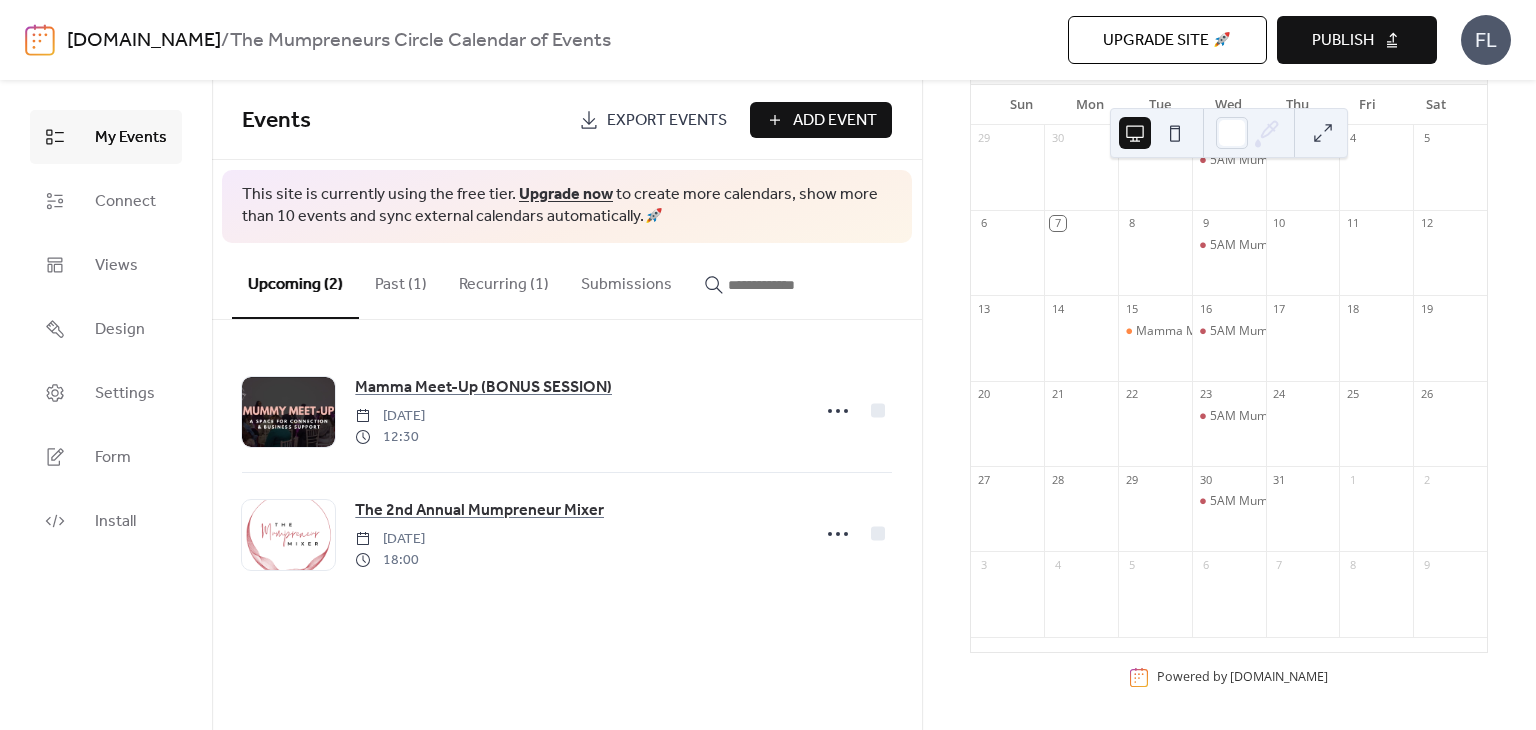 click on "Publish" at bounding box center [1357, 40] 